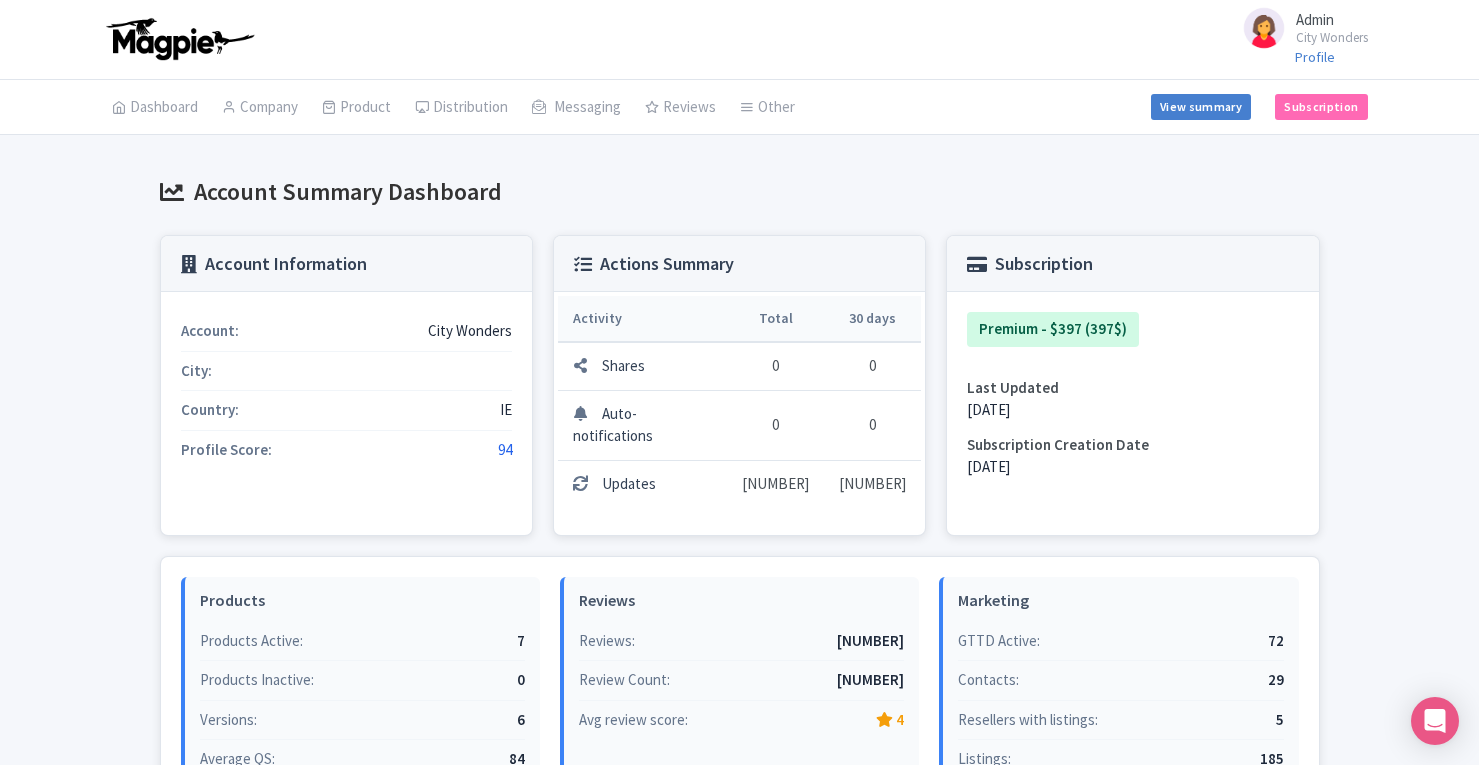 scroll, scrollTop: 0, scrollLeft: 0, axis: both 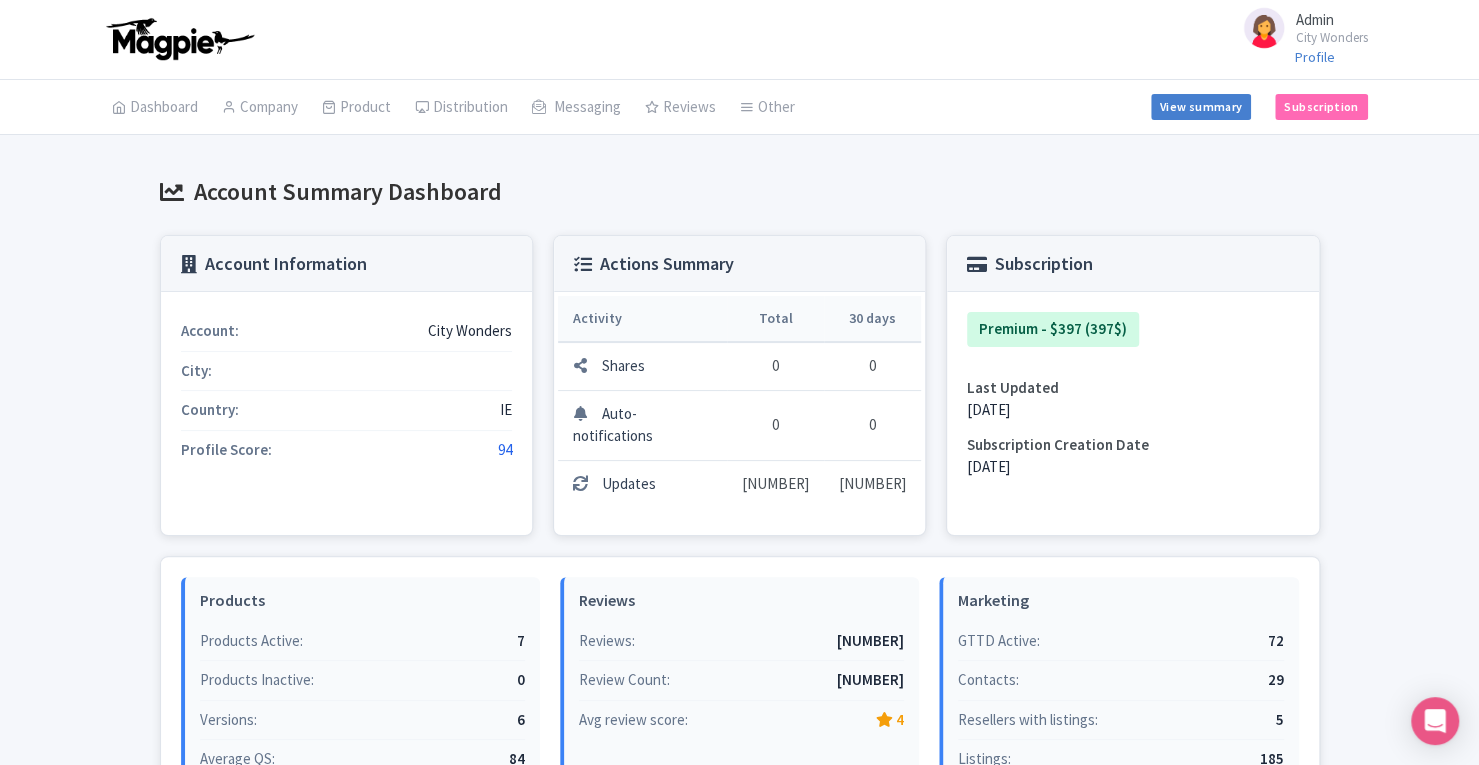 click on "Profile" at bounding box center (1315, 57) 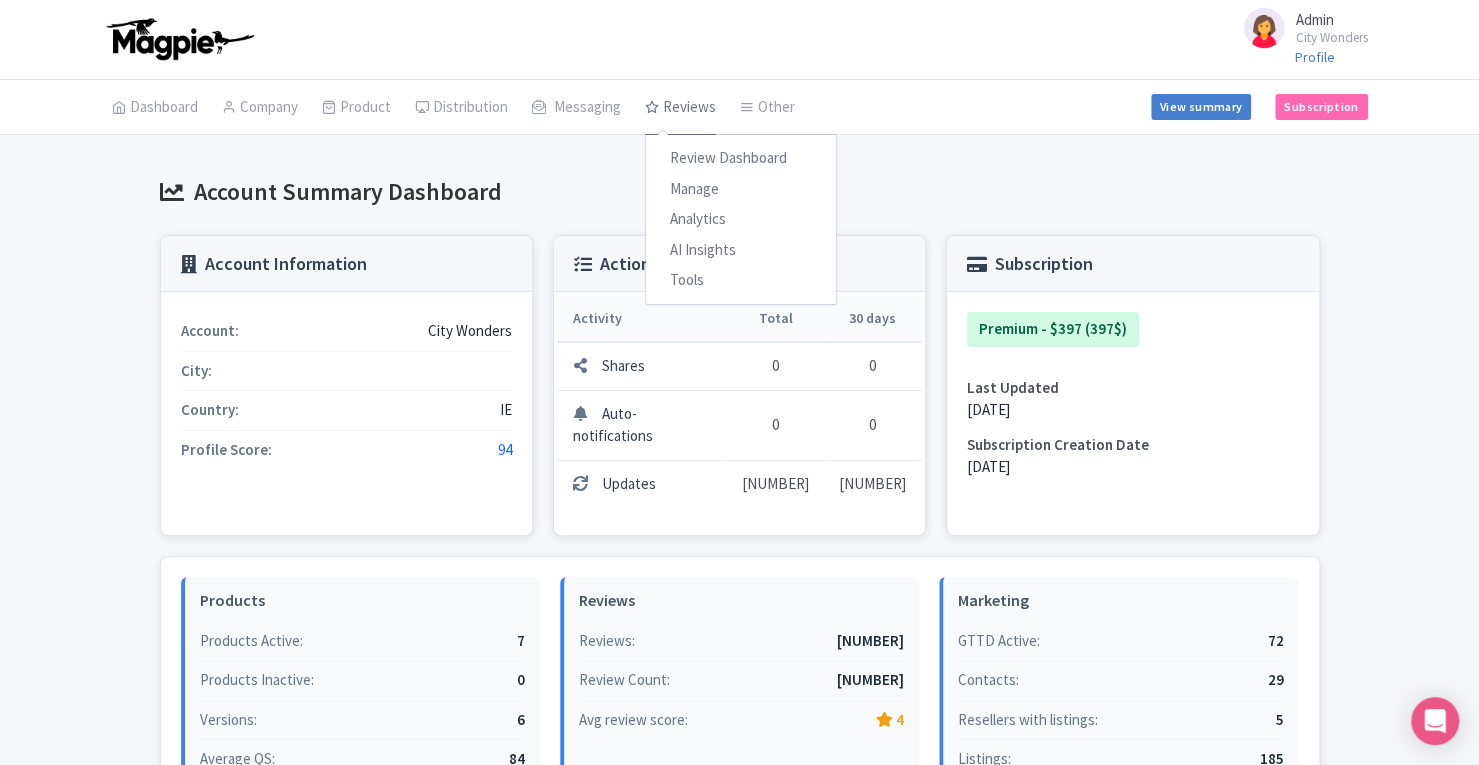 click on "Reviews" at bounding box center [680, 108] 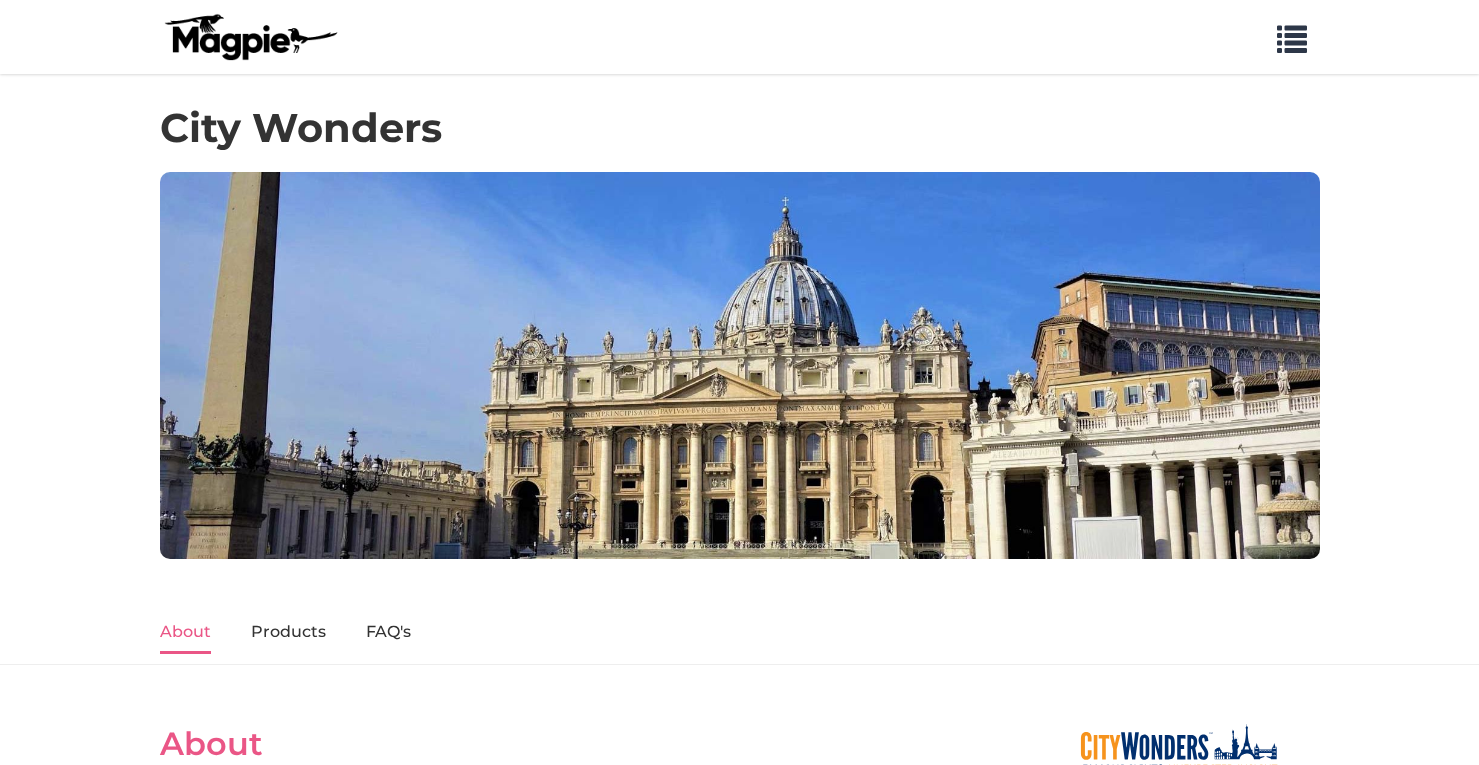scroll, scrollTop: 0, scrollLeft: 0, axis: both 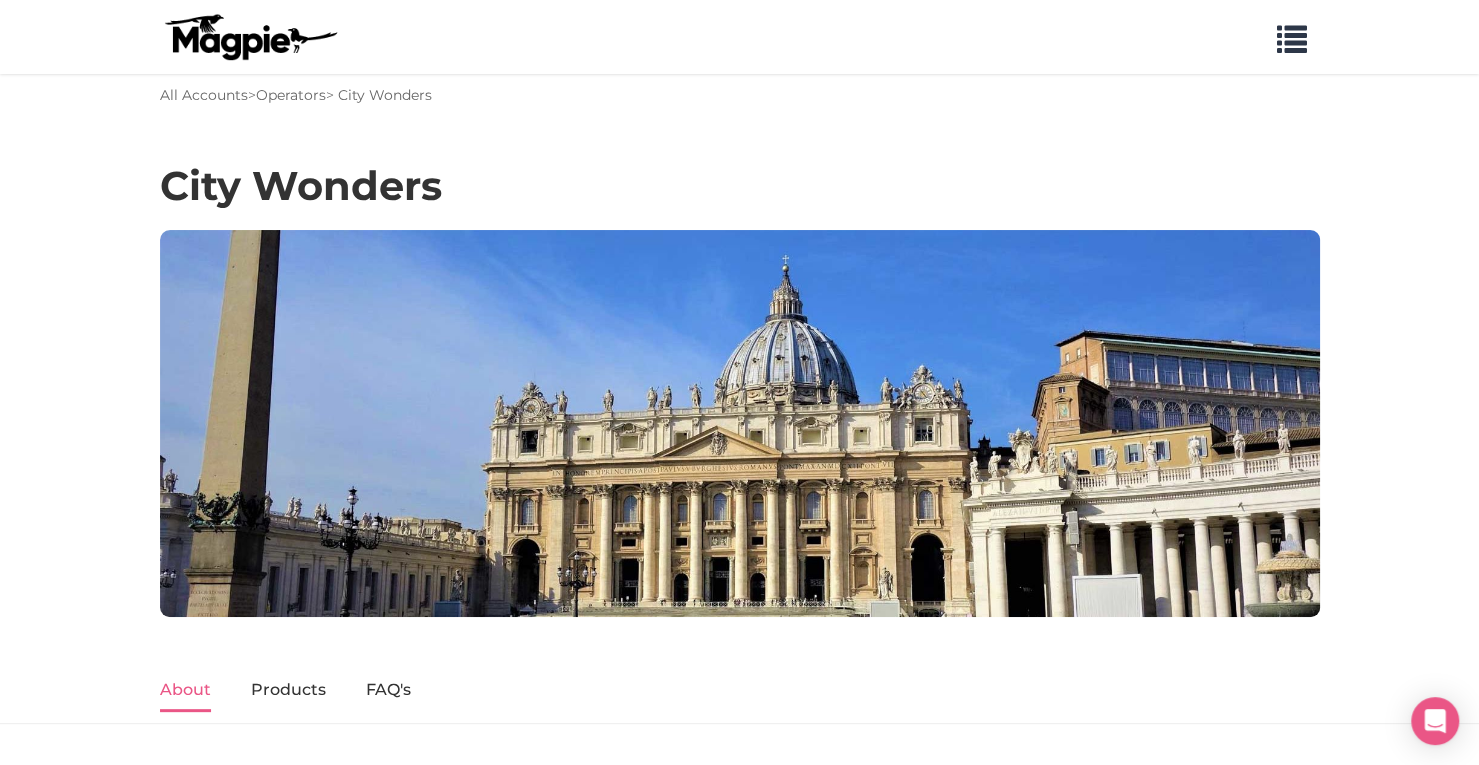click on "> [COMPANY]
Operators
> [COMPANY]
About
Products
FAQ's
About
Created for travel enthusiasts with inquisitive minds, [COMPANY] is a global tour operator specializing in exclusive and expert tours throughout Italy, France, Spain and the UK. Its intimate tours and day trips invite travelers to go beyond sightseeing, bringing the wonders of each destination to life through behind-the-scene experiences. All [COMPANY] tours are guided by local experts that know the ins and outs of their city.
Products
Versailles Palace & Gardens Priority Access from Versailles" at bounding box center (739, 1262) 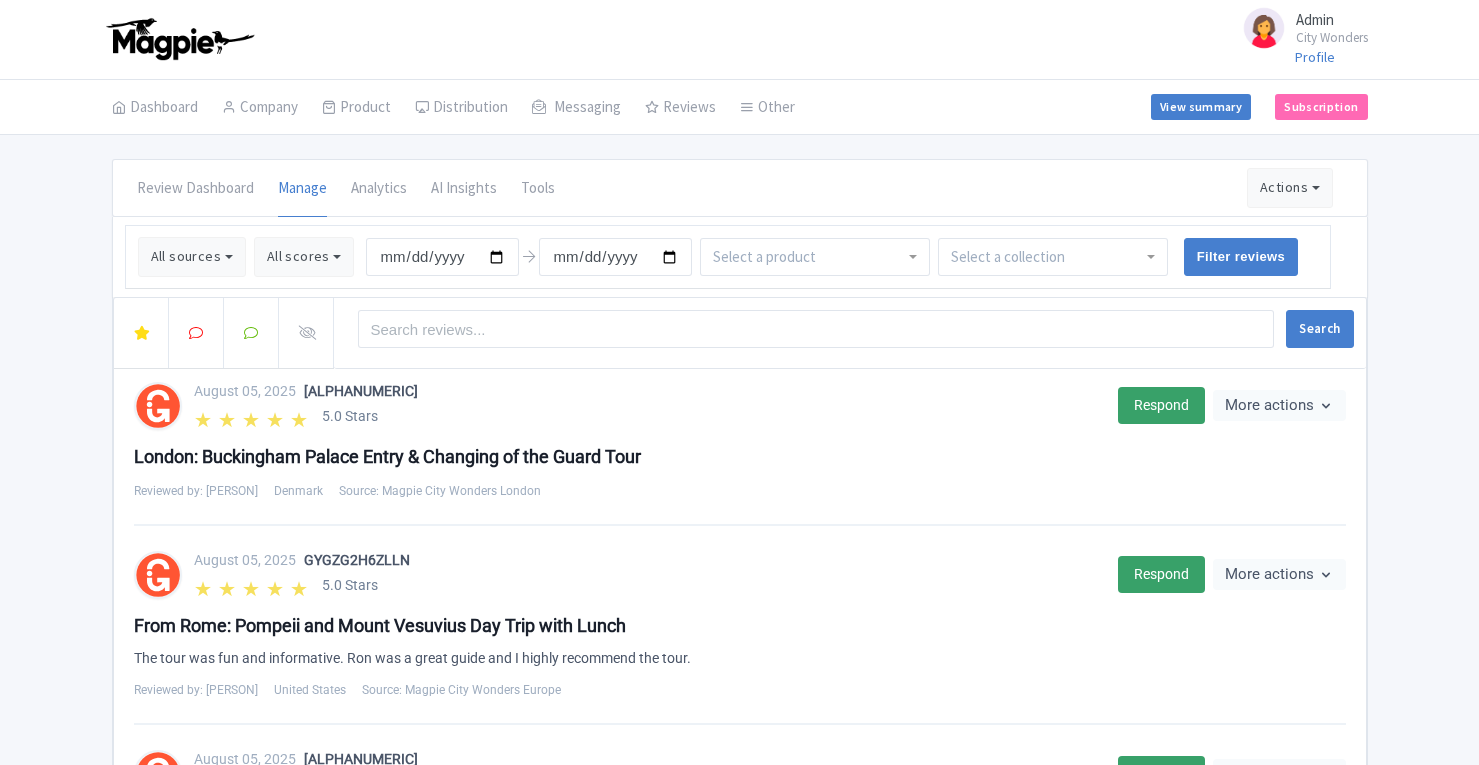 scroll, scrollTop: 0, scrollLeft: 0, axis: both 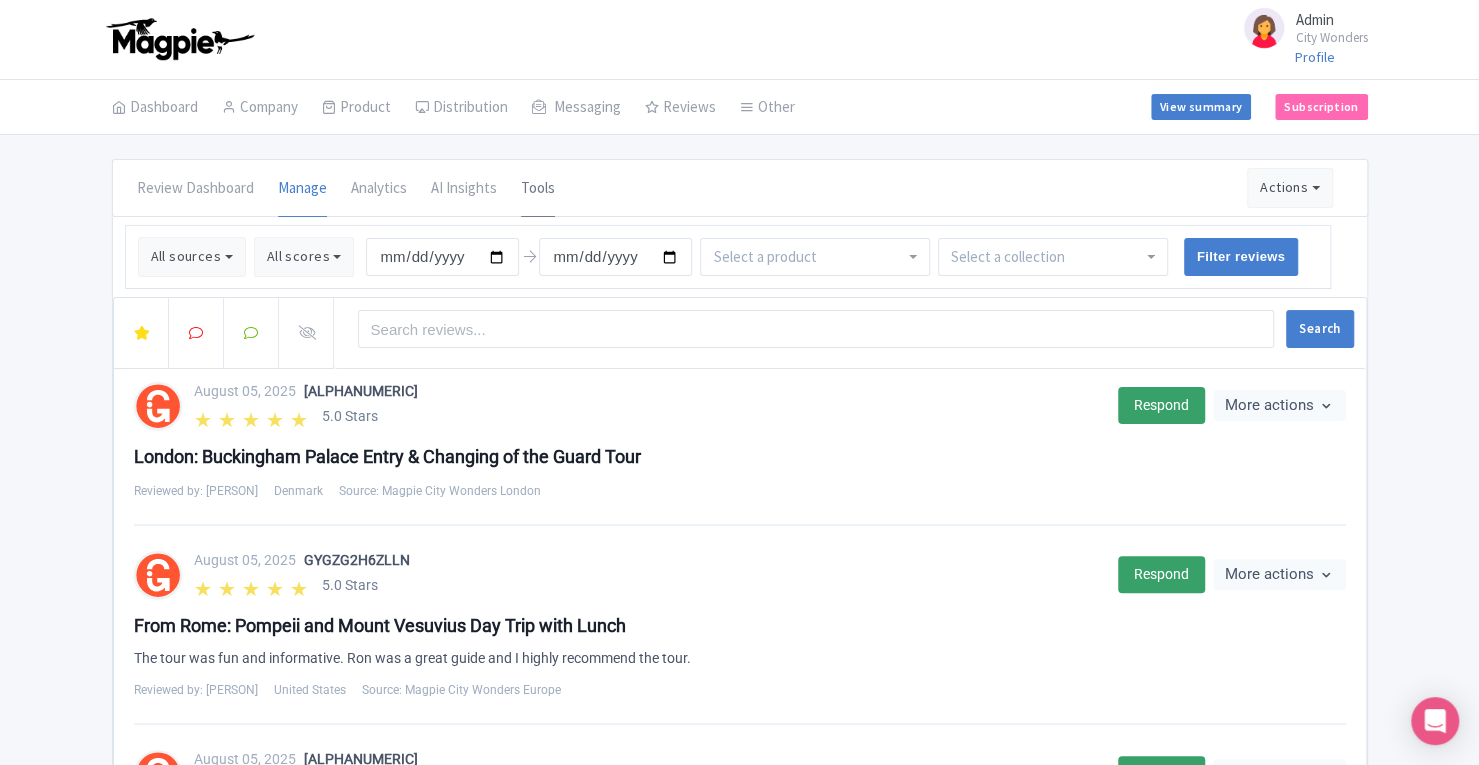 click on "Tools" at bounding box center (538, 189) 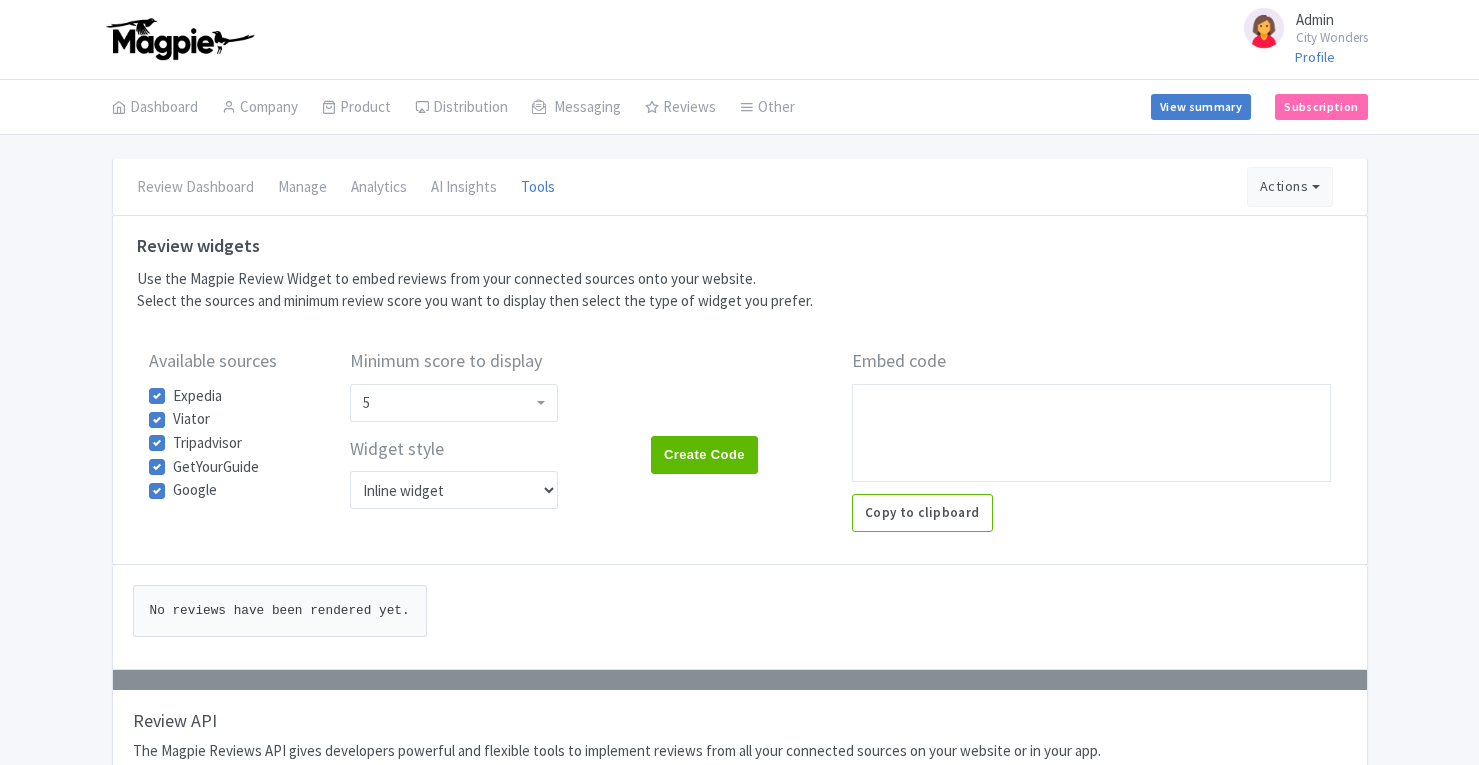 scroll, scrollTop: 0, scrollLeft: 0, axis: both 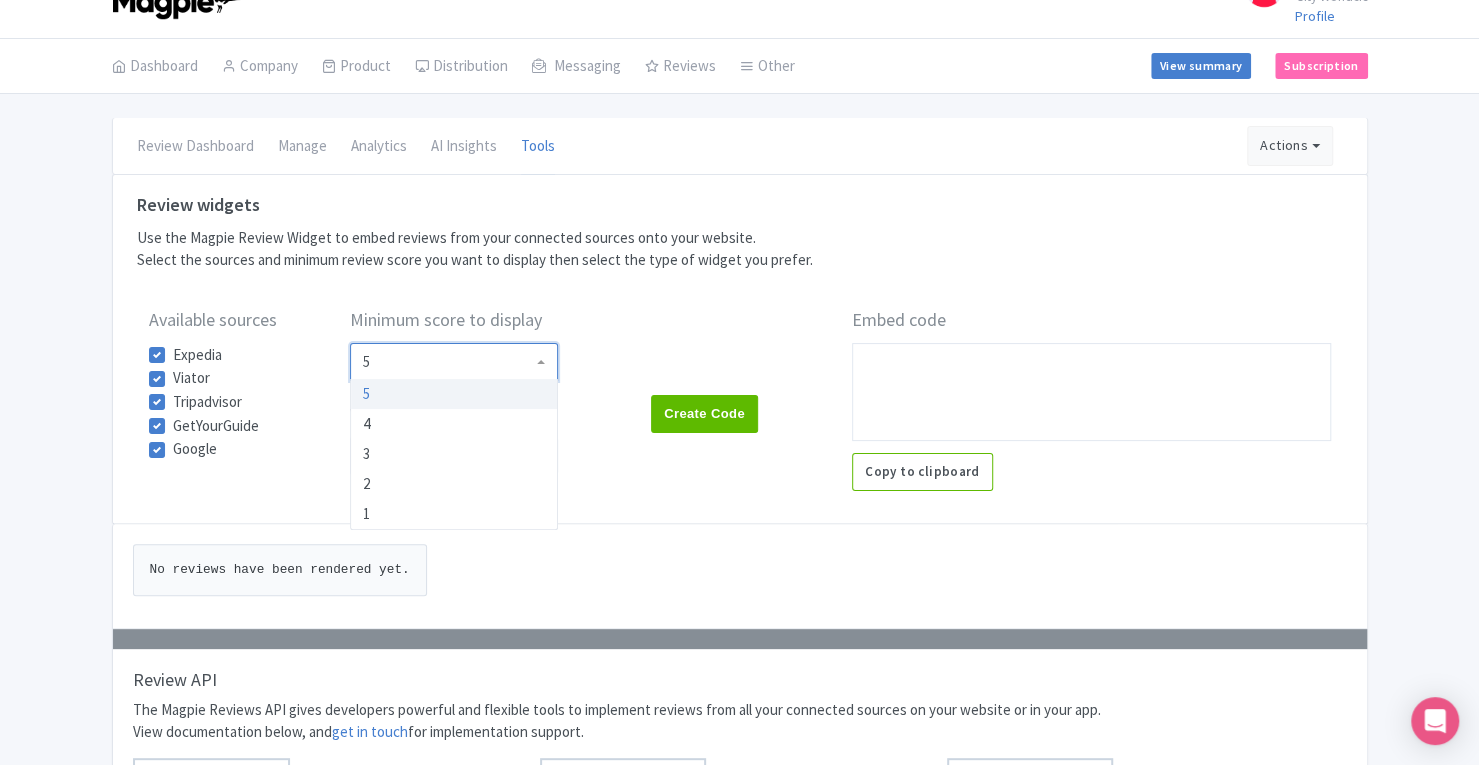 click on "5" at bounding box center [454, 362] 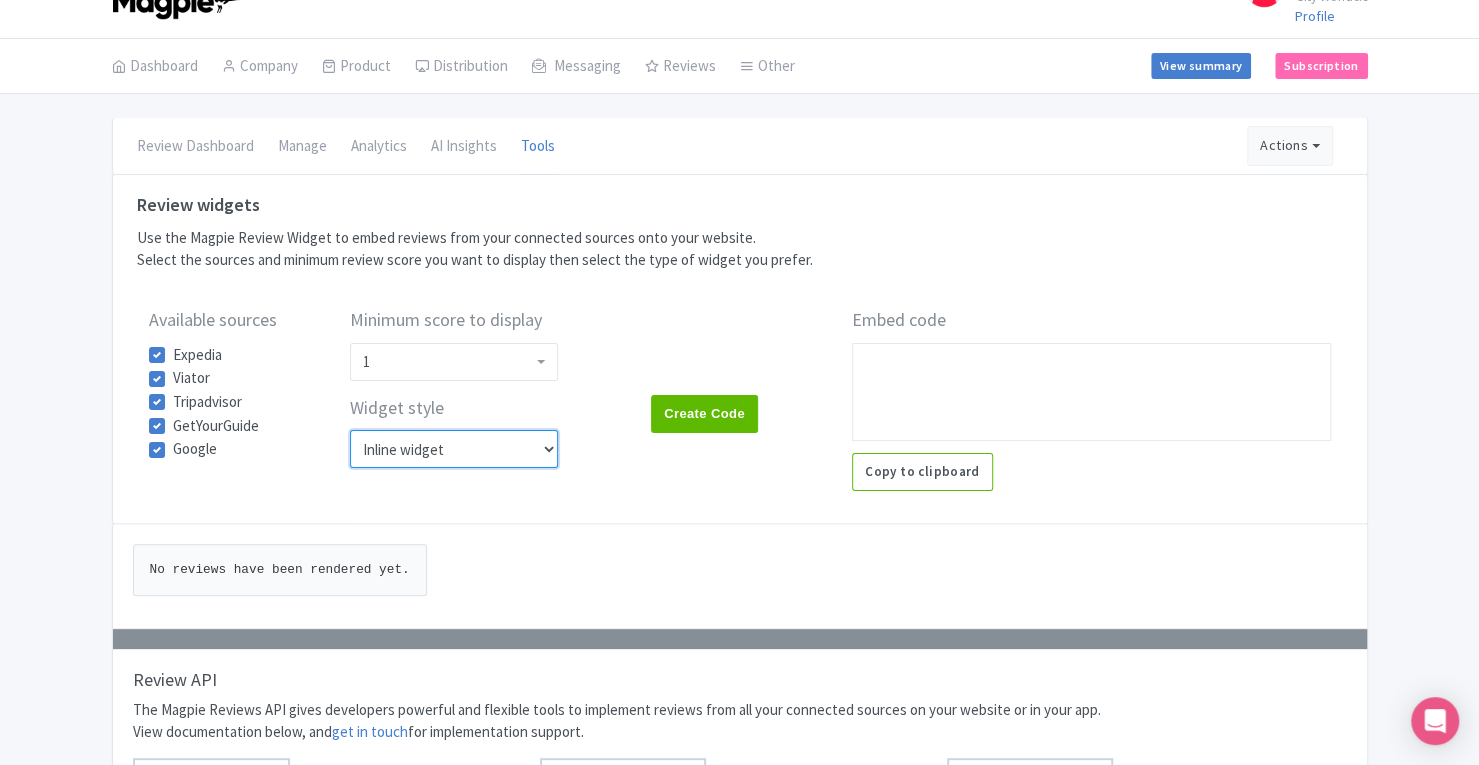 click on "Inline widget
Floating widget
Regular widget
Carousel widget
Pros/Cons widget" at bounding box center (454, 449) 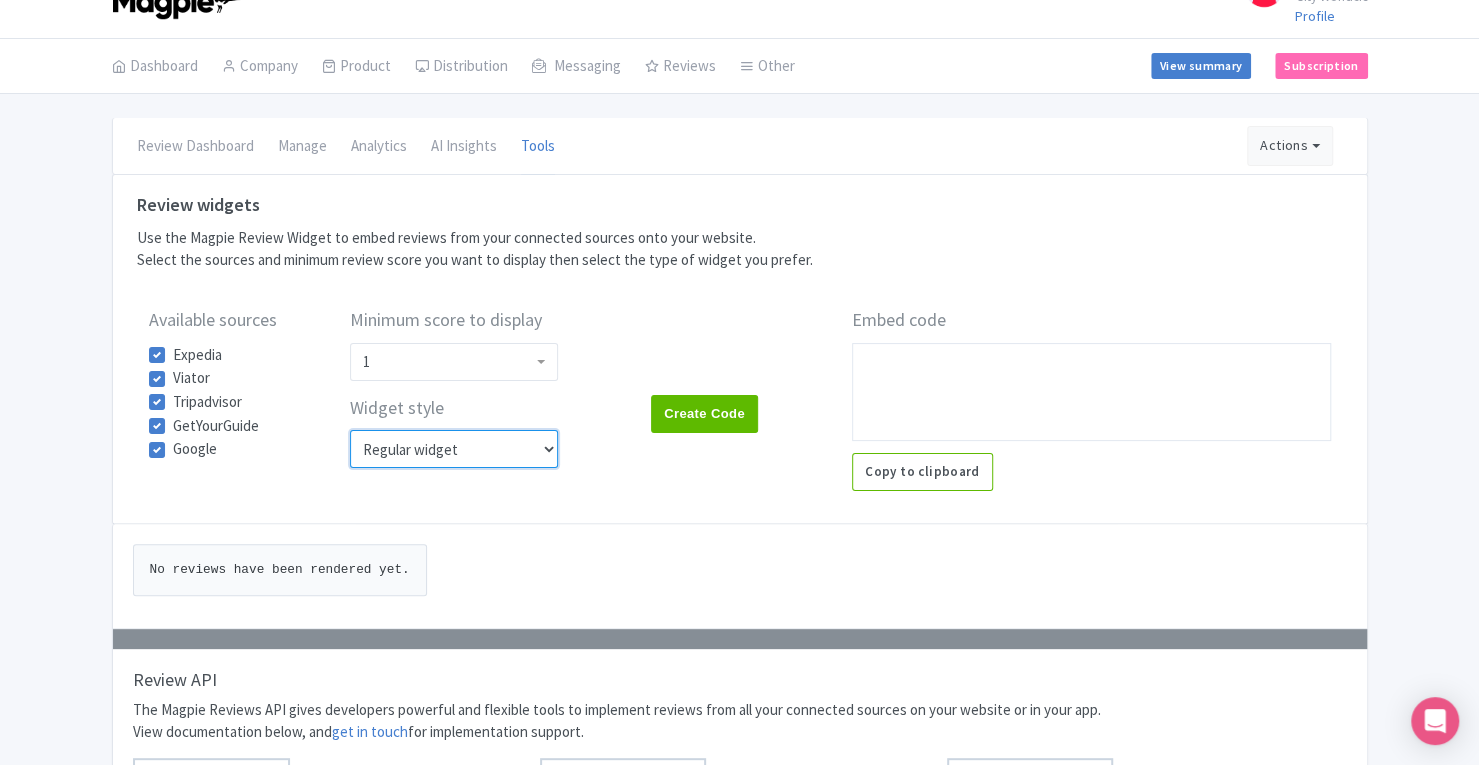 click on "Inline widget
Floating widget
Regular widget
Carousel widget
Pros/Cons widget" at bounding box center (454, 449) 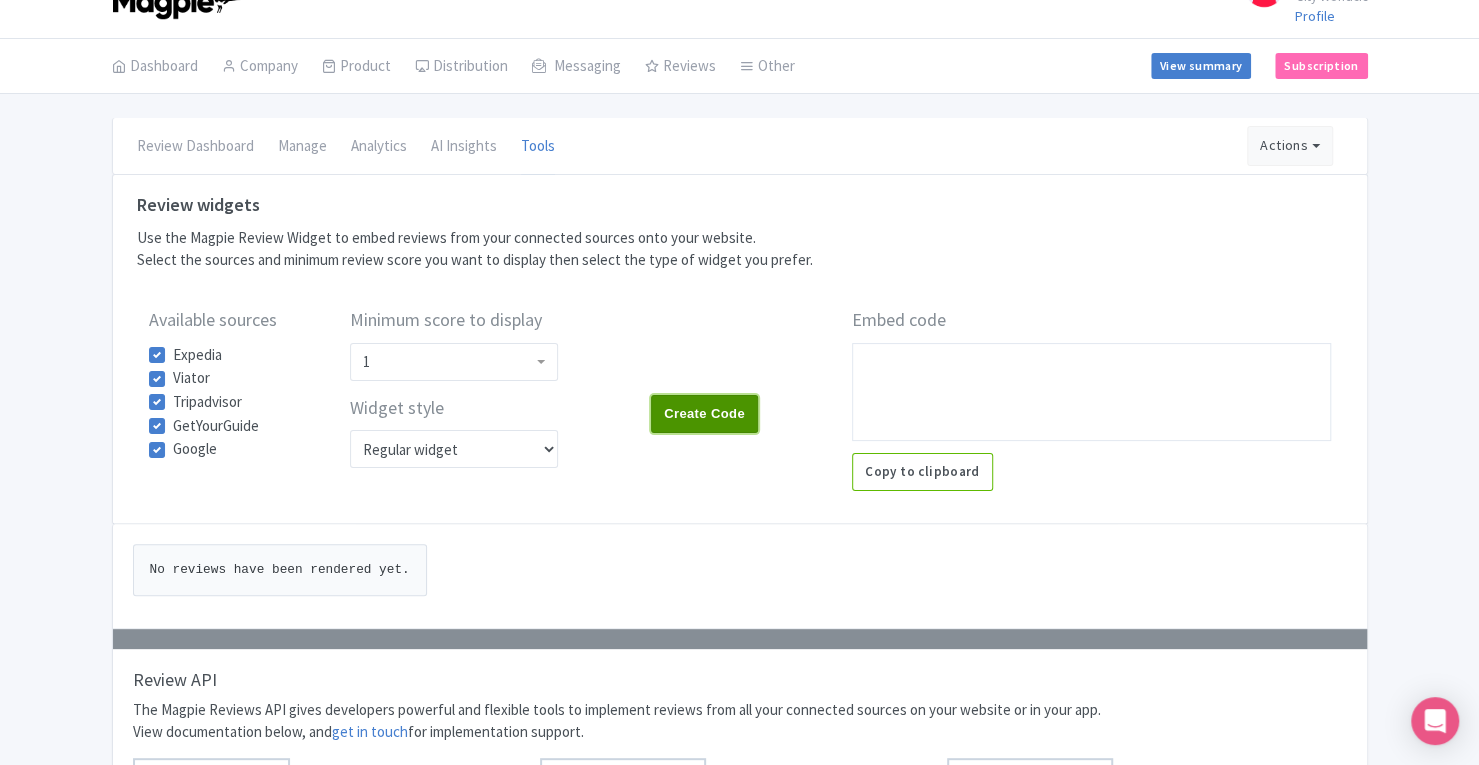 click on "Create Code" at bounding box center (704, 414) 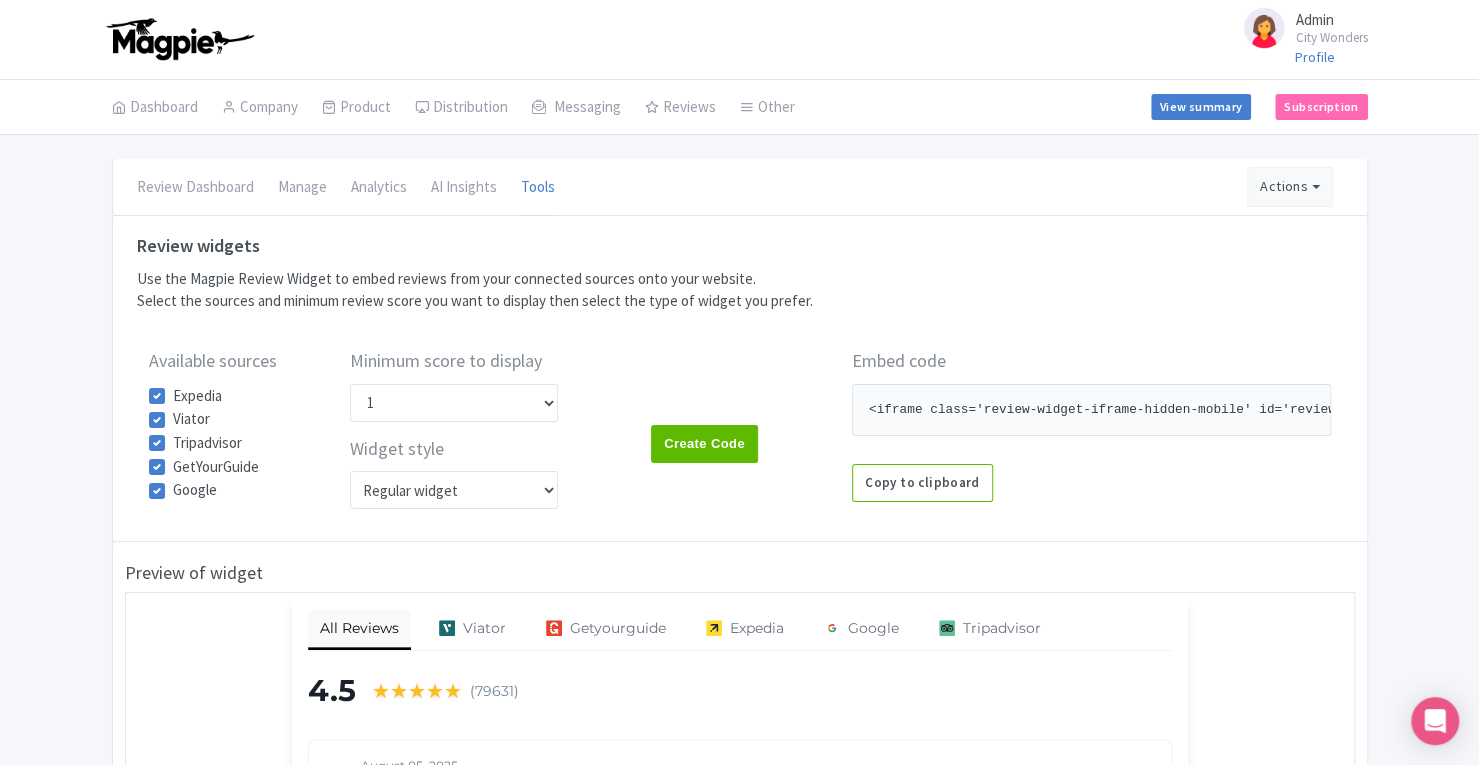 scroll, scrollTop: 0, scrollLeft: 0, axis: both 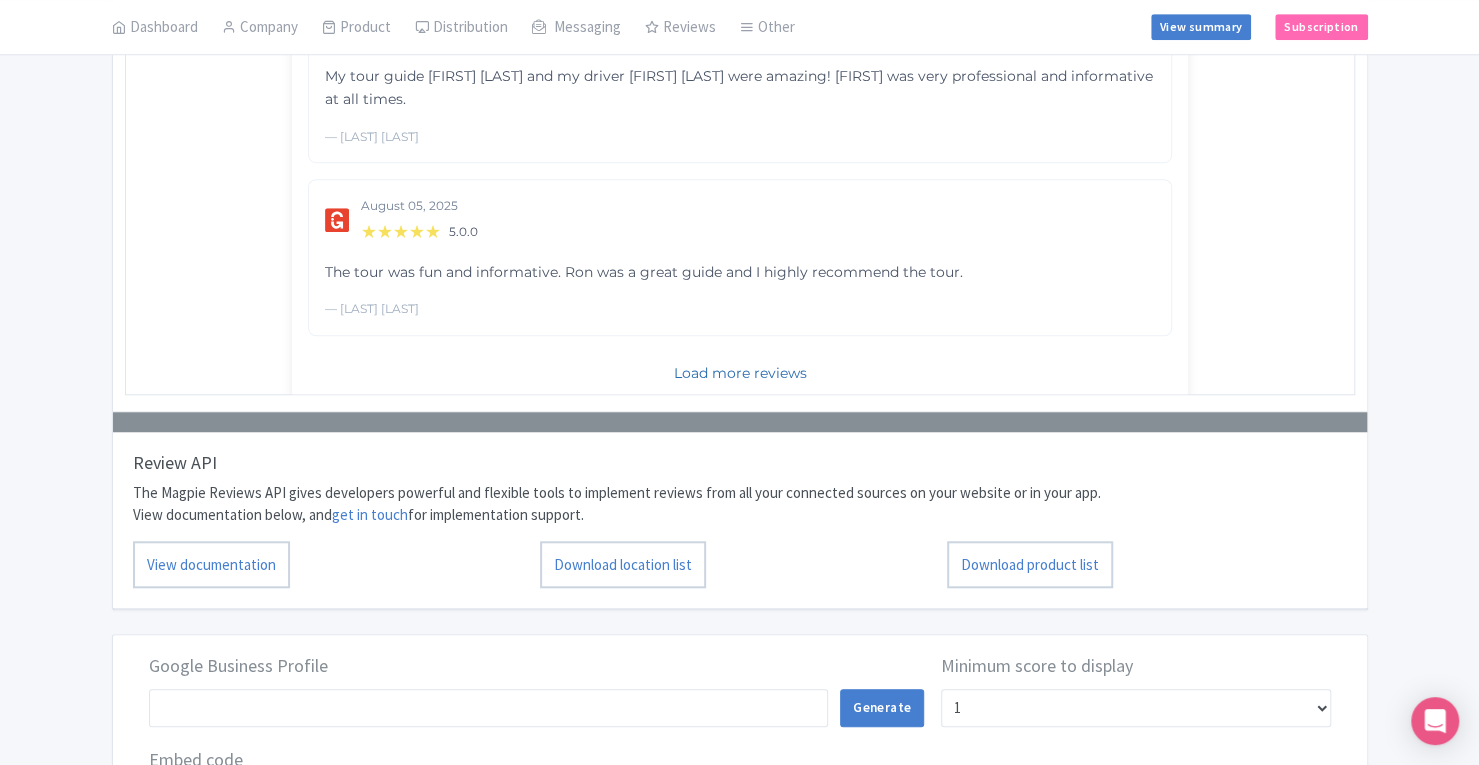 click on "Load more reviews" at bounding box center [738, 372] 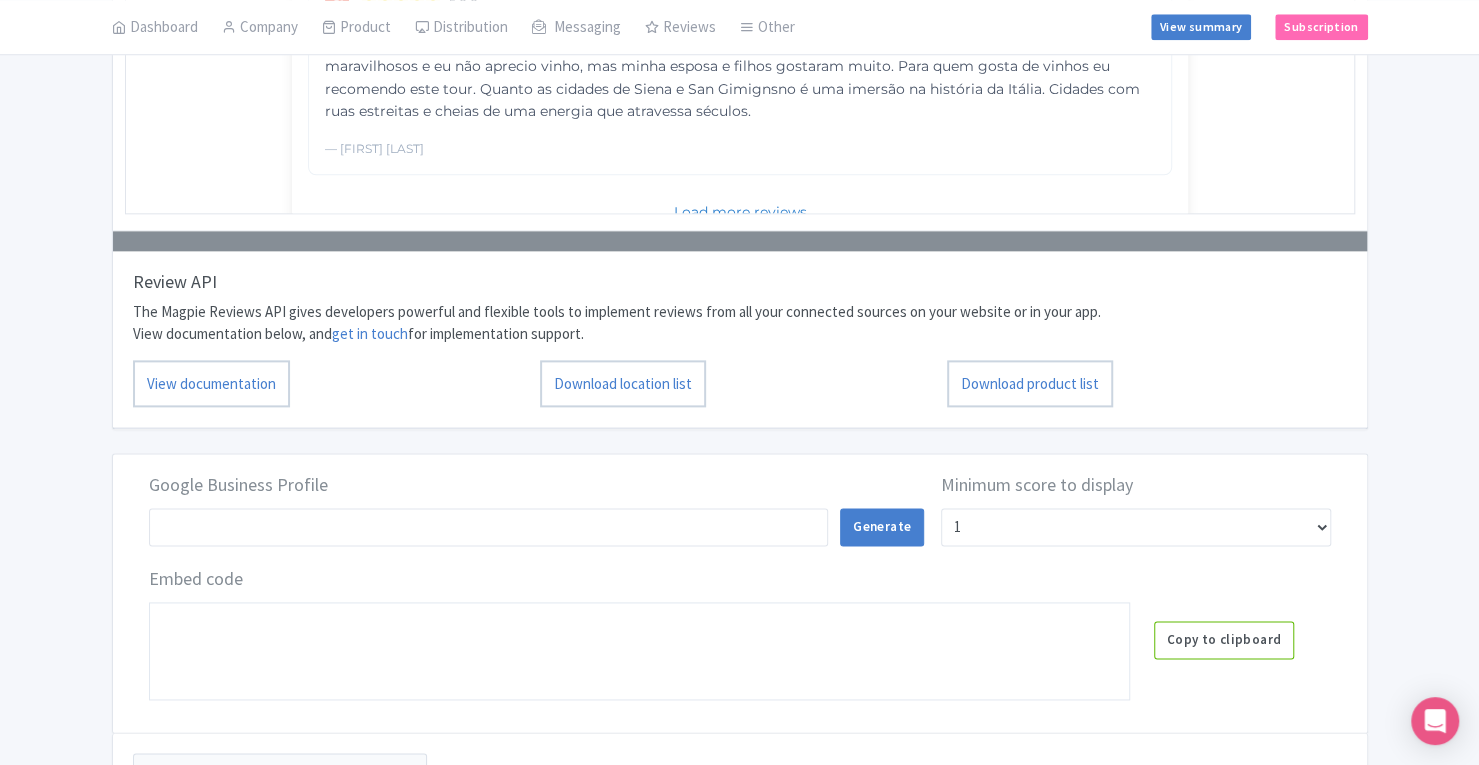 scroll, scrollTop: 1328, scrollLeft: 0, axis: vertical 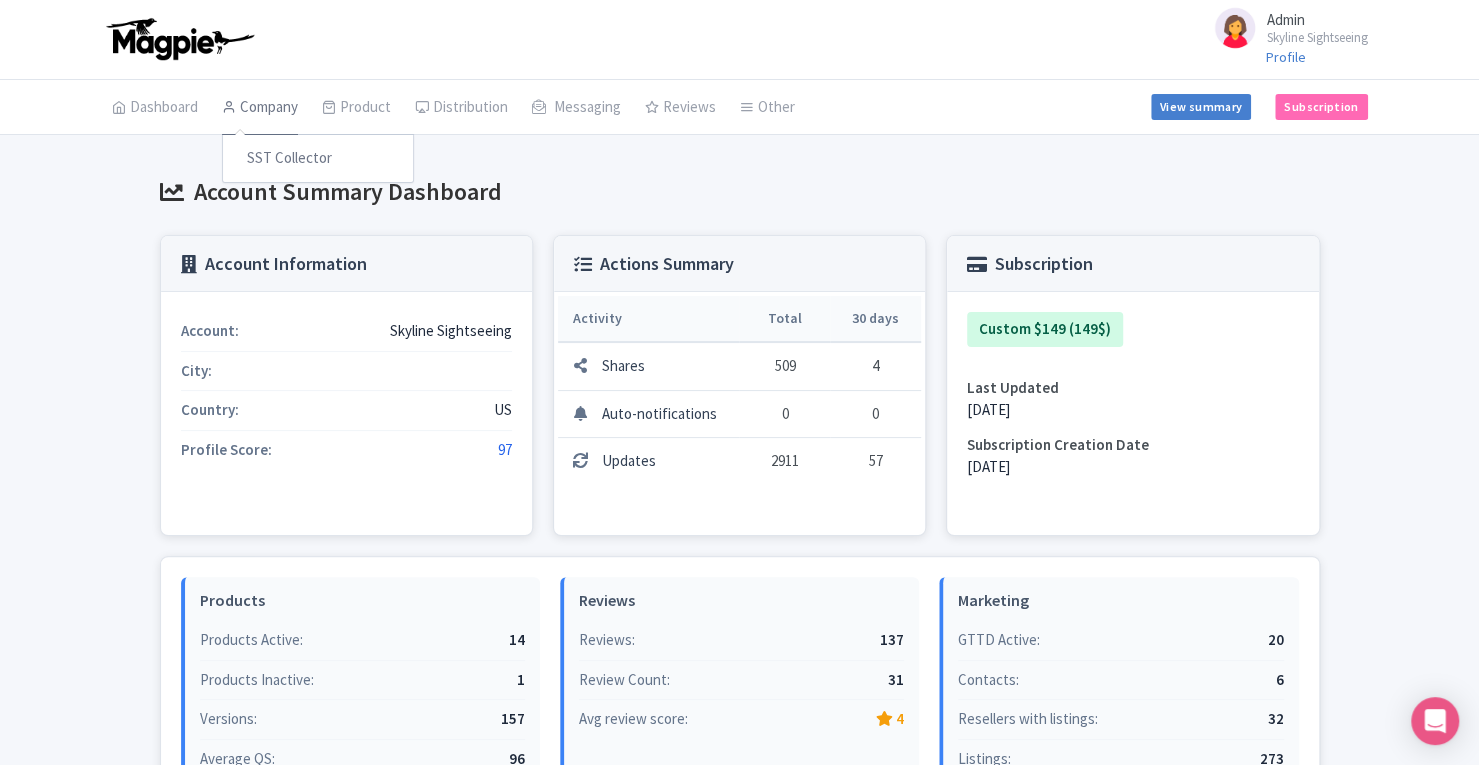 click on "Company" at bounding box center (260, 108) 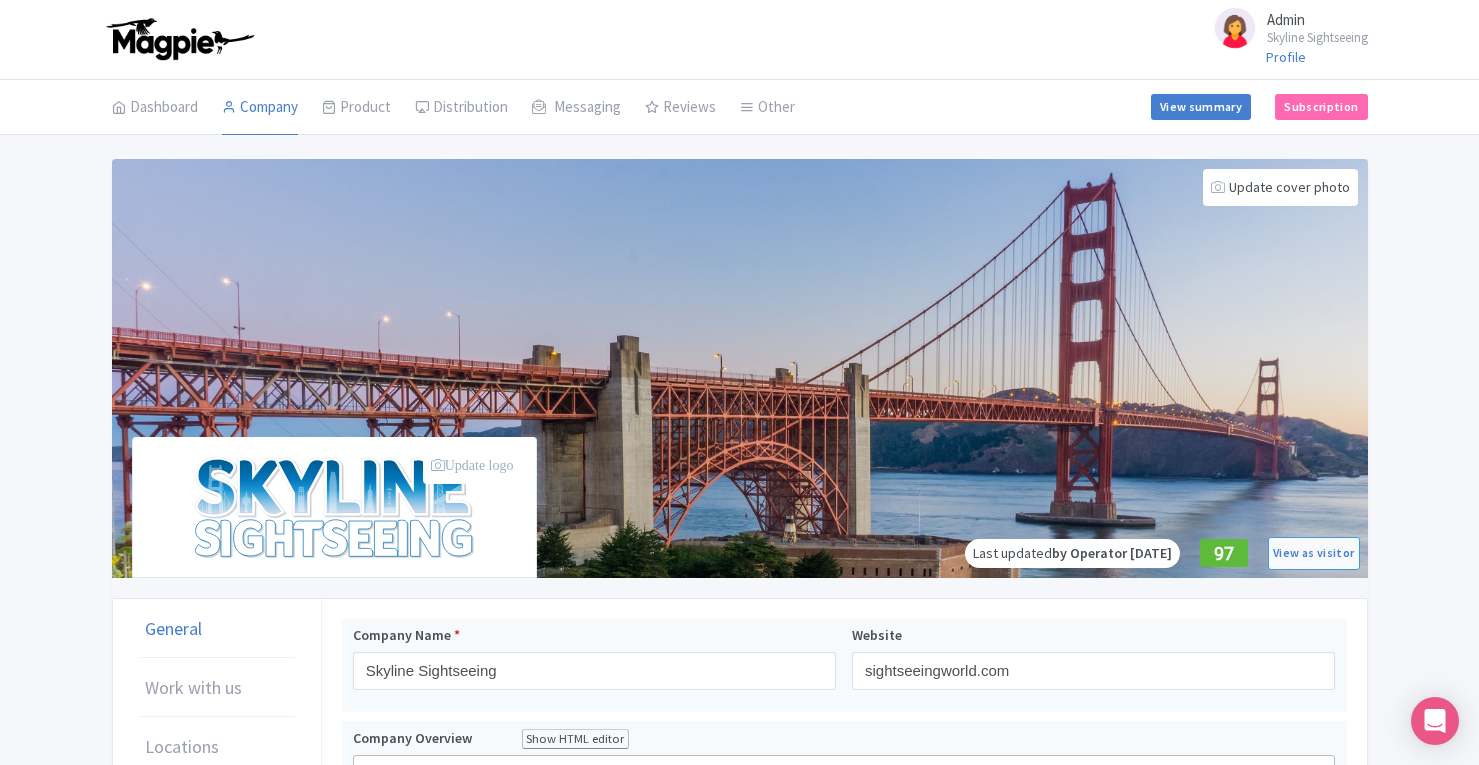 scroll, scrollTop: 0, scrollLeft: 0, axis: both 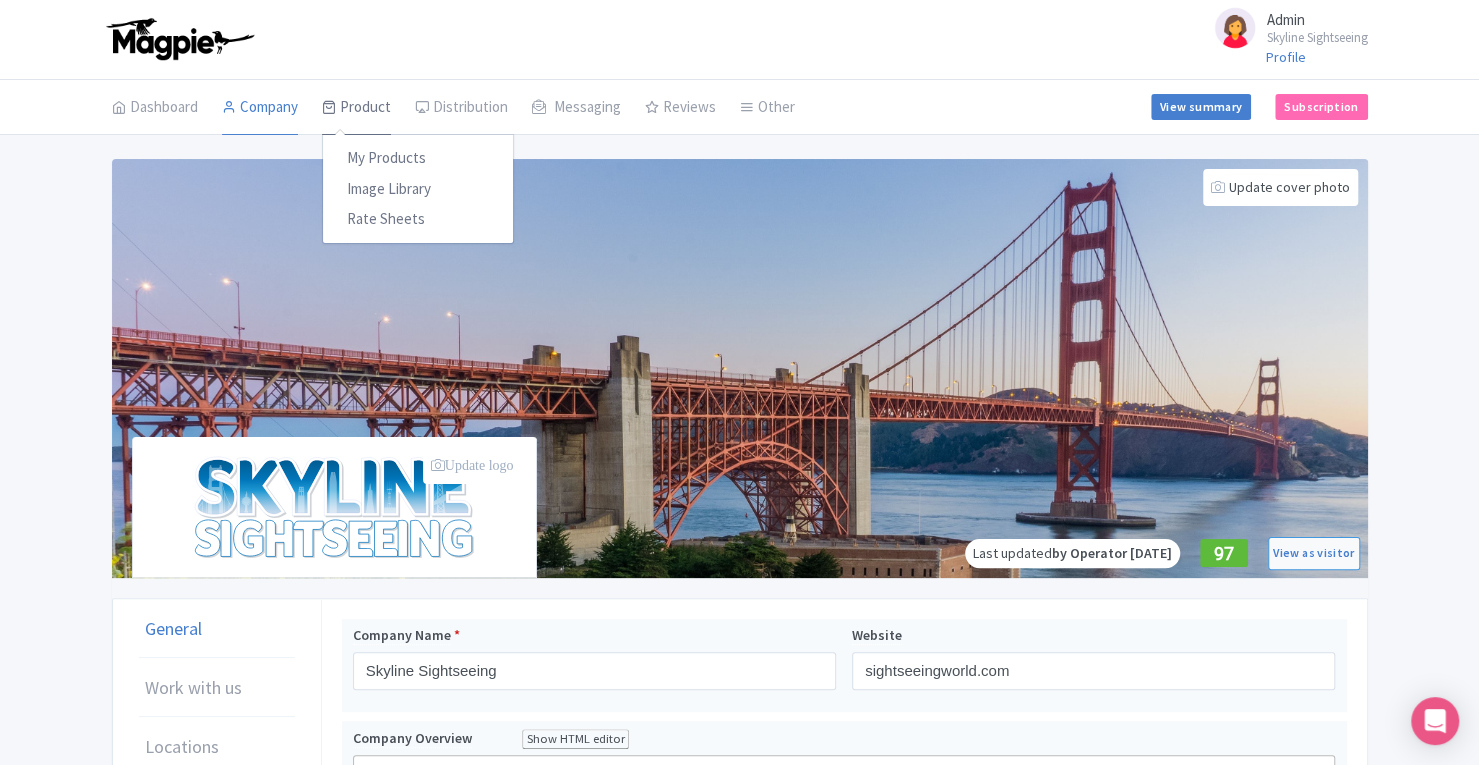 click on "Product" at bounding box center [356, 108] 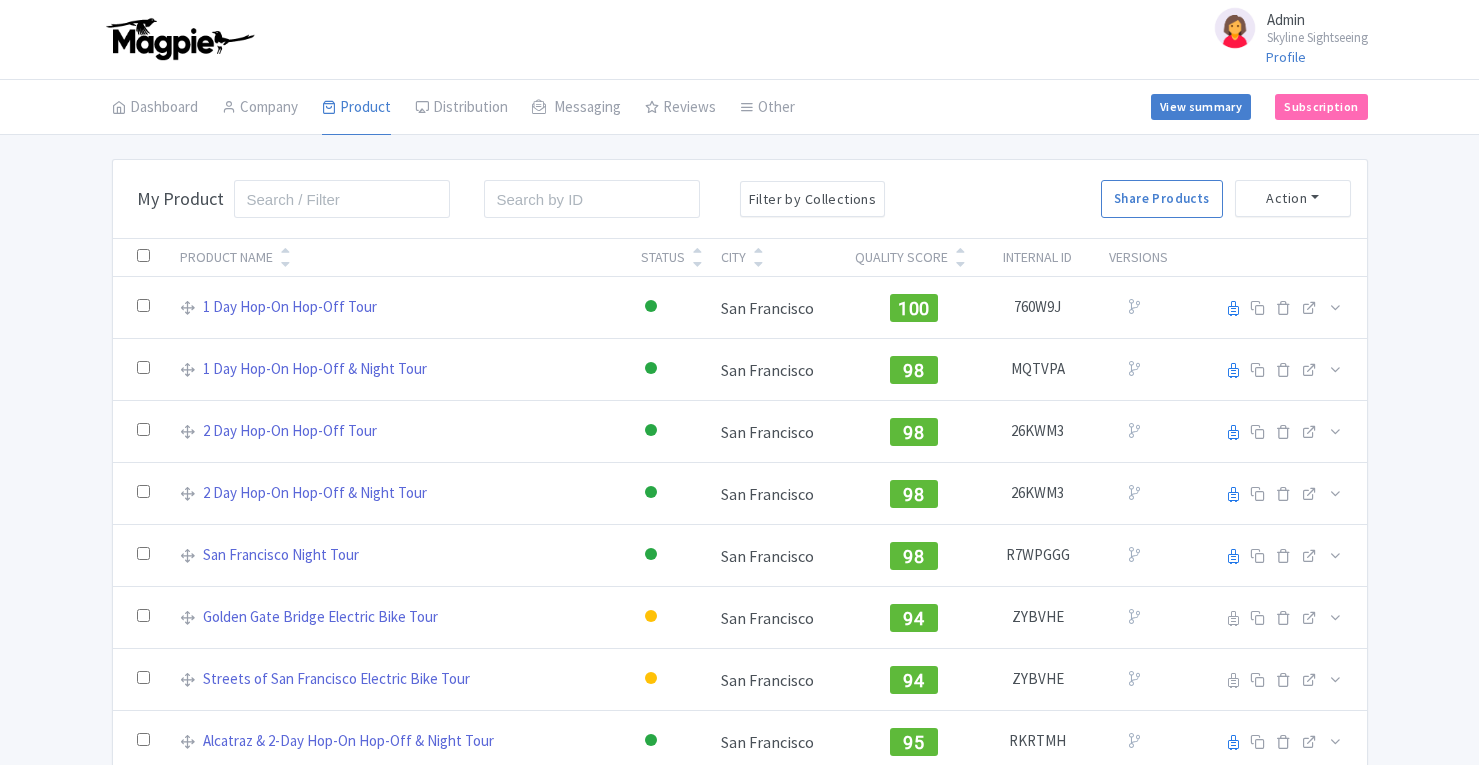 scroll, scrollTop: 0, scrollLeft: 0, axis: both 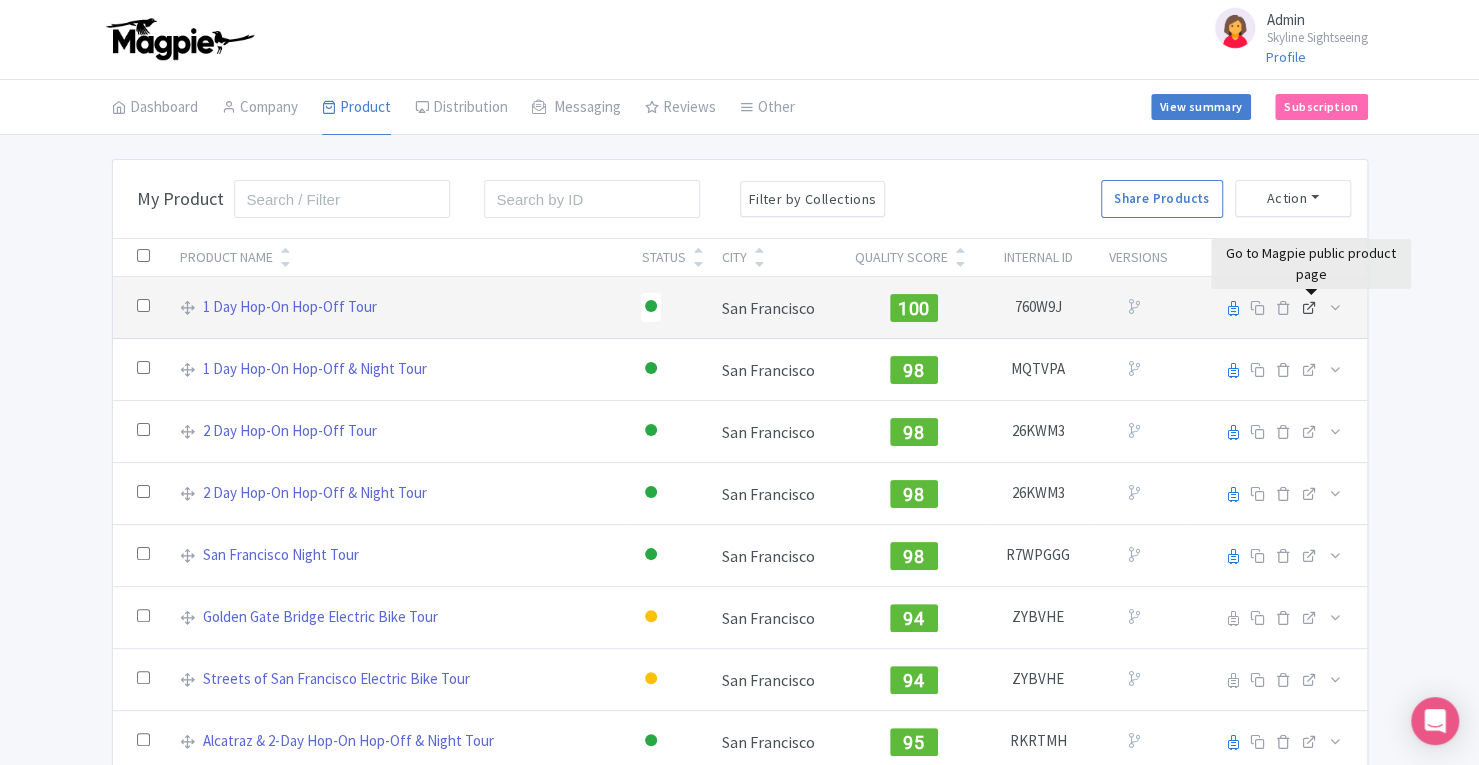 click at bounding box center [1309, 307] 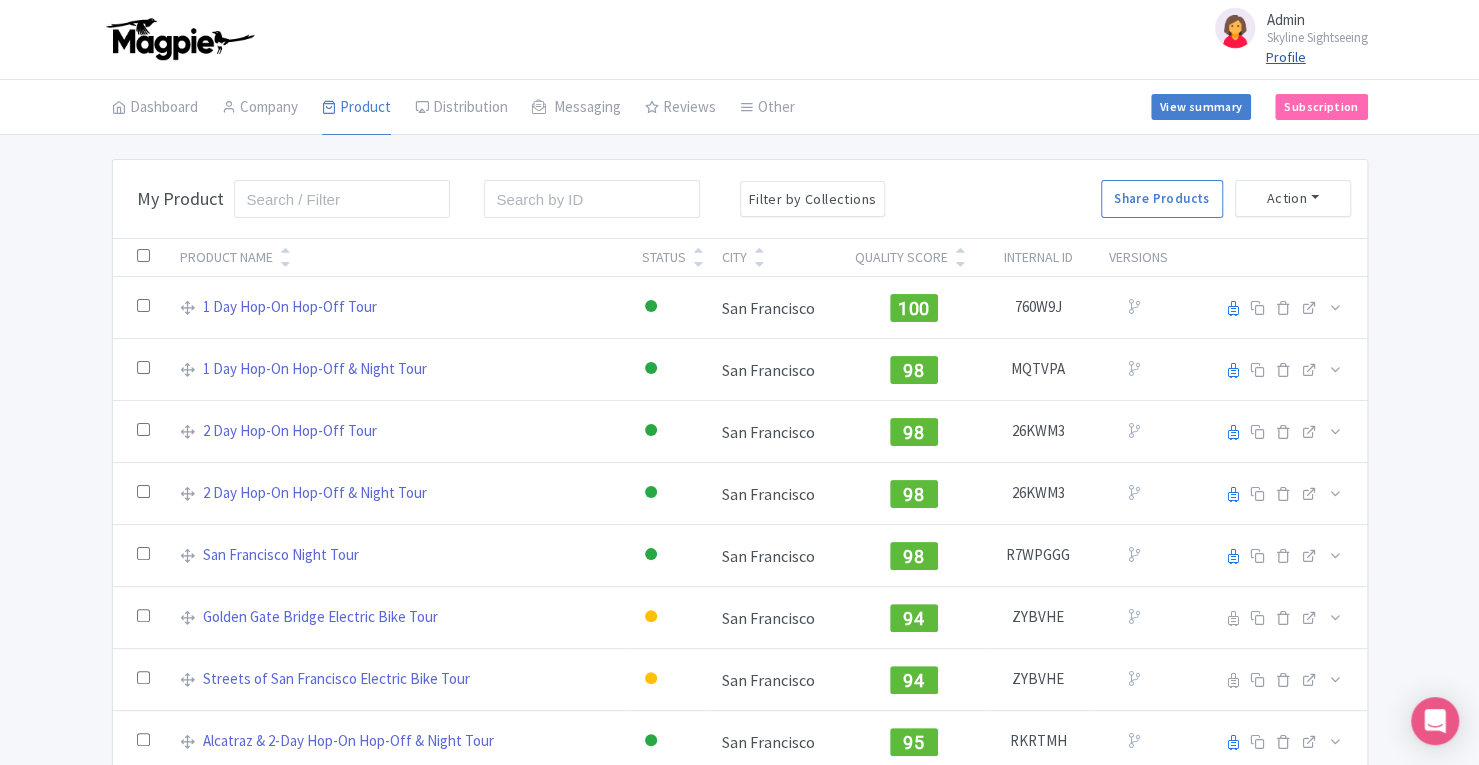 click on "Profile" at bounding box center (1286, 57) 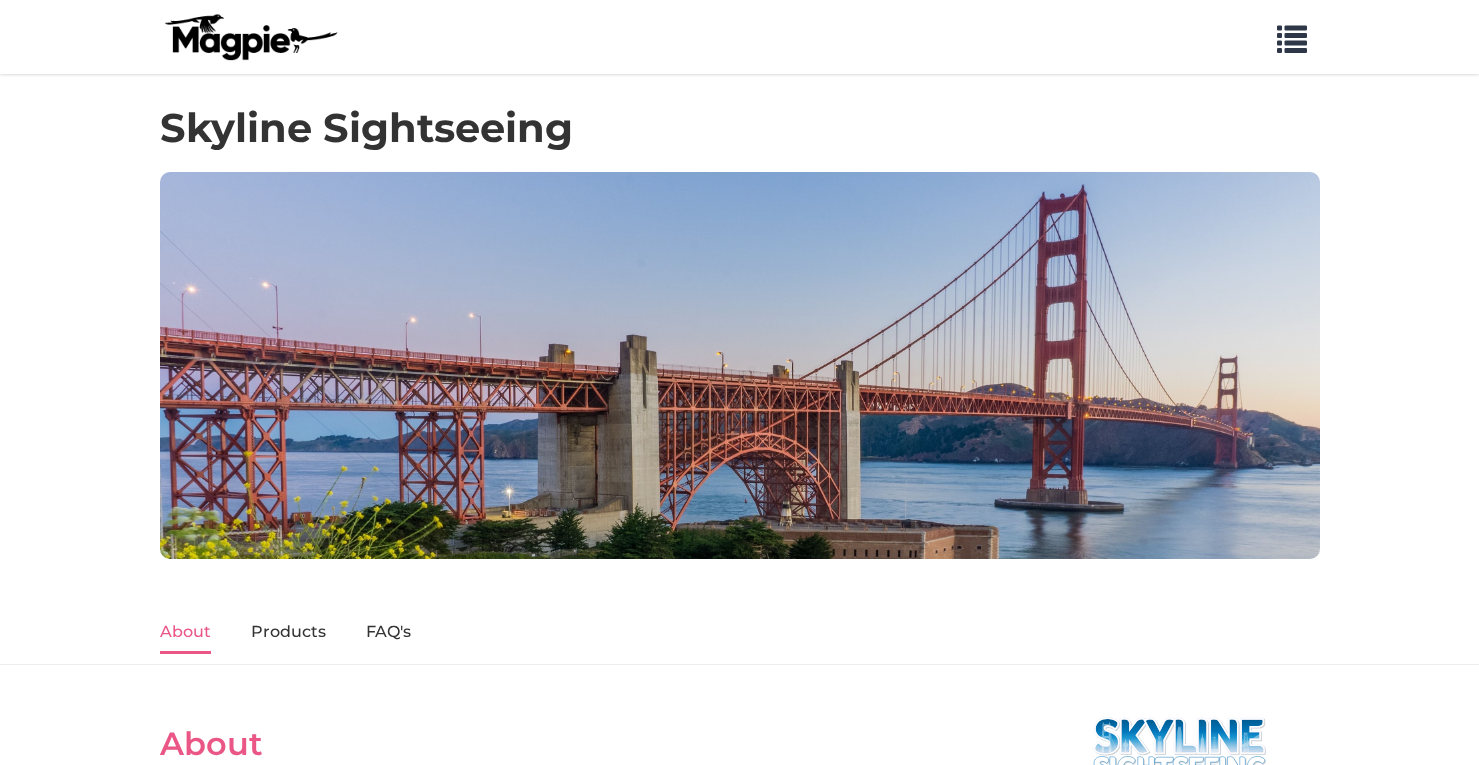 scroll, scrollTop: 0, scrollLeft: 0, axis: both 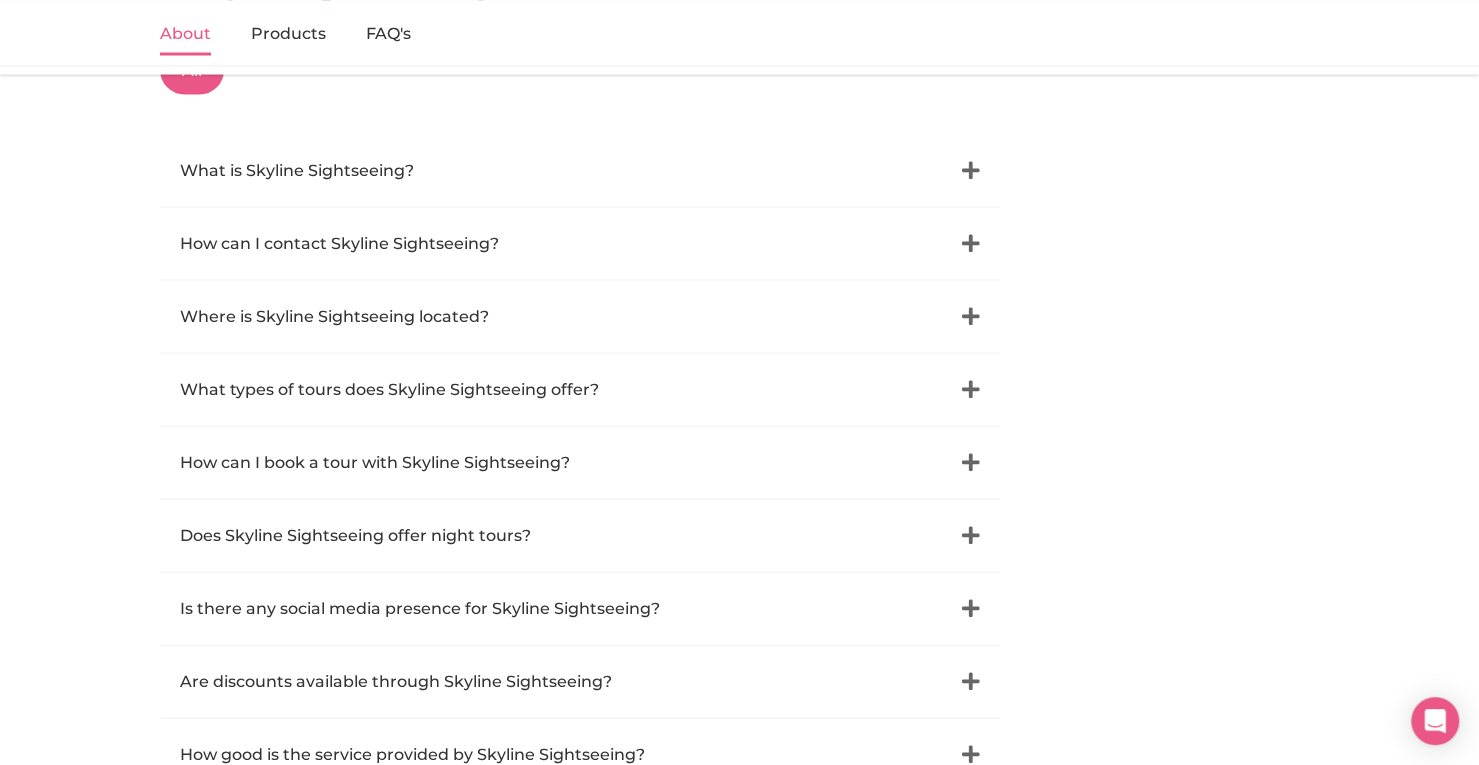click at bounding box center (971, 170) 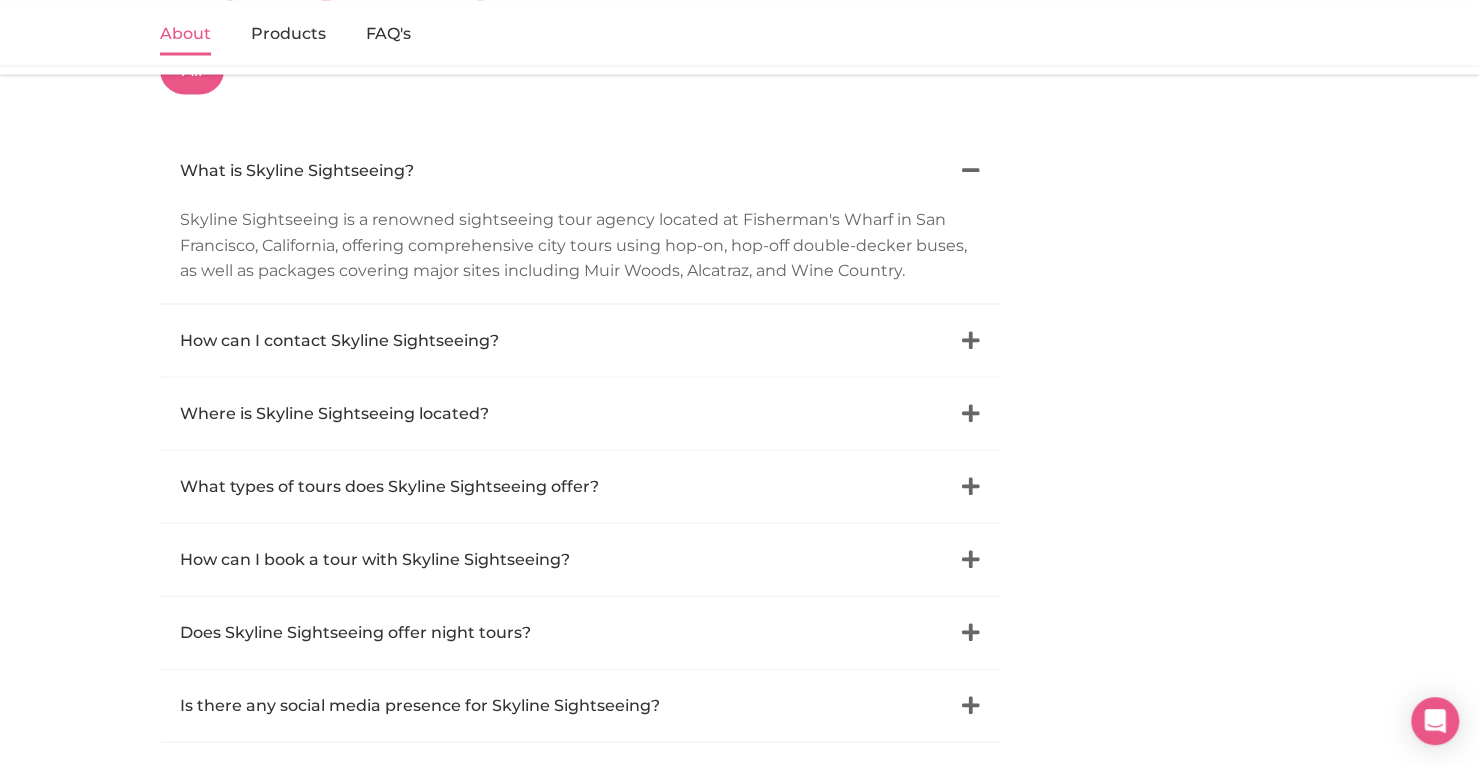 click at bounding box center [971, 170] 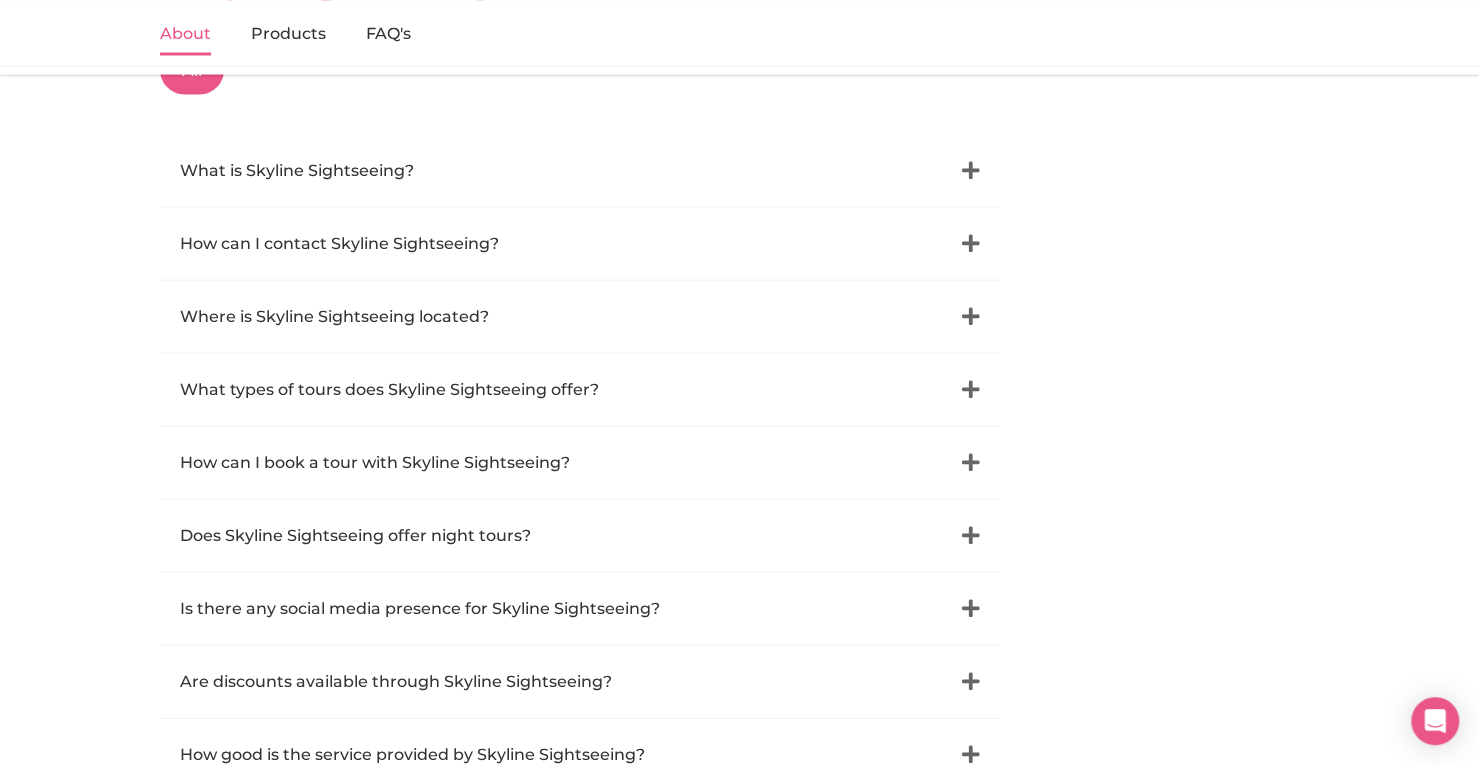 scroll, scrollTop: 2850, scrollLeft: 0, axis: vertical 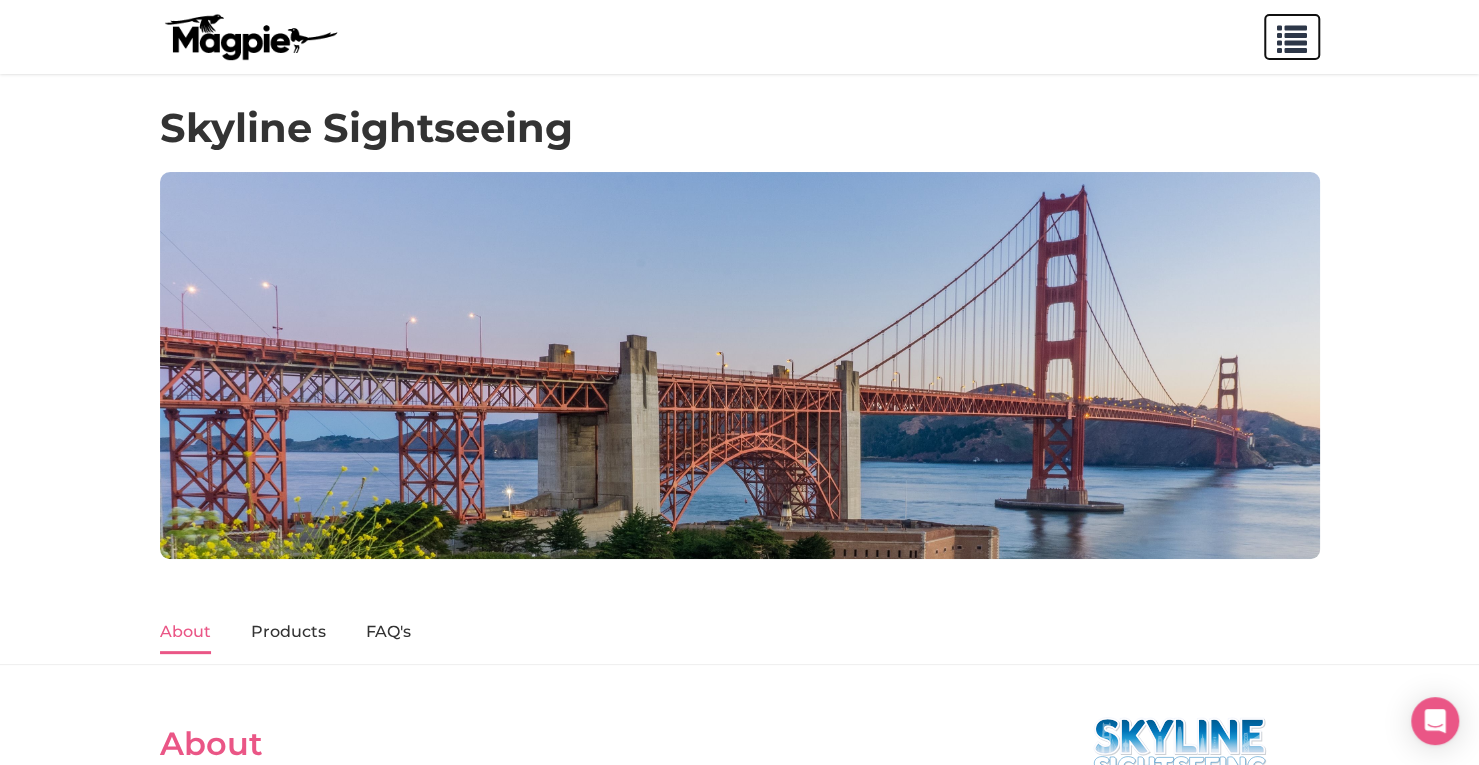 click at bounding box center (1292, 35) 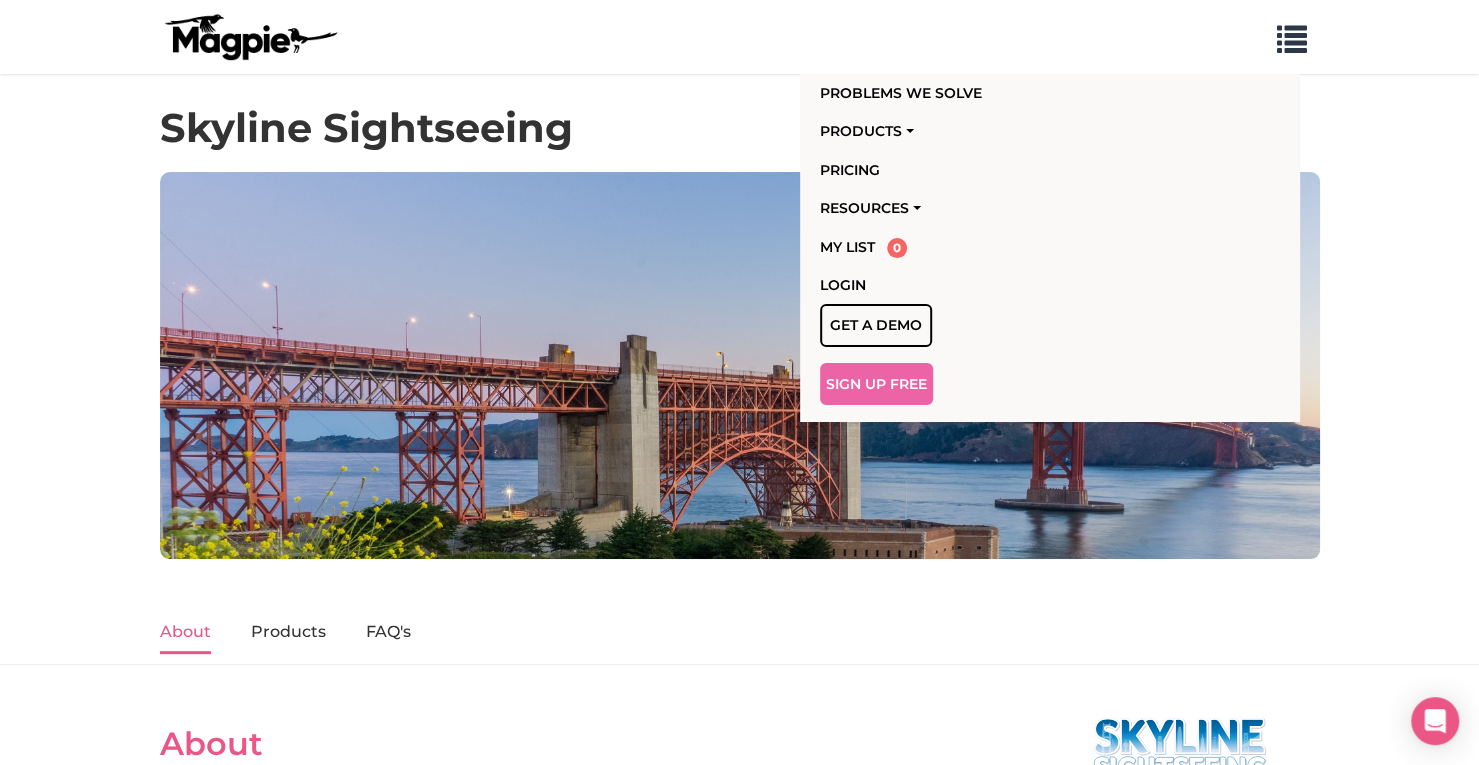 click on "Problems we solve
Products
Content Management and Distribution
Magpie for Resellers
Magpie Promotes
Pricing
Resources
Work with resellers
Customer Support
Our Story
API Documentation
Blog
My List
0
Login
Get a demo
Sign Up Free
Skyline Sightseeing
About
Products
FAQ's
About
Skyline Sightseeing is a renowned sightseeing tour agency located at Fisherman's Wharf in San Francisco, California. They offer comprehensive city tours using hop-on, hop-off double-decker buses and have packages covering major sites including Muir Woods, Alcatraz, and Wine Country. Known for high-quality service and diverse tour options, they ensure a memorable experience for every visitor. With tours available for 1-day and 2-day passes, as well as specialized night tours, they provide flexibility and convenience in exploring San Francisco's iconic landmarks." at bounding box center [739, 1979] 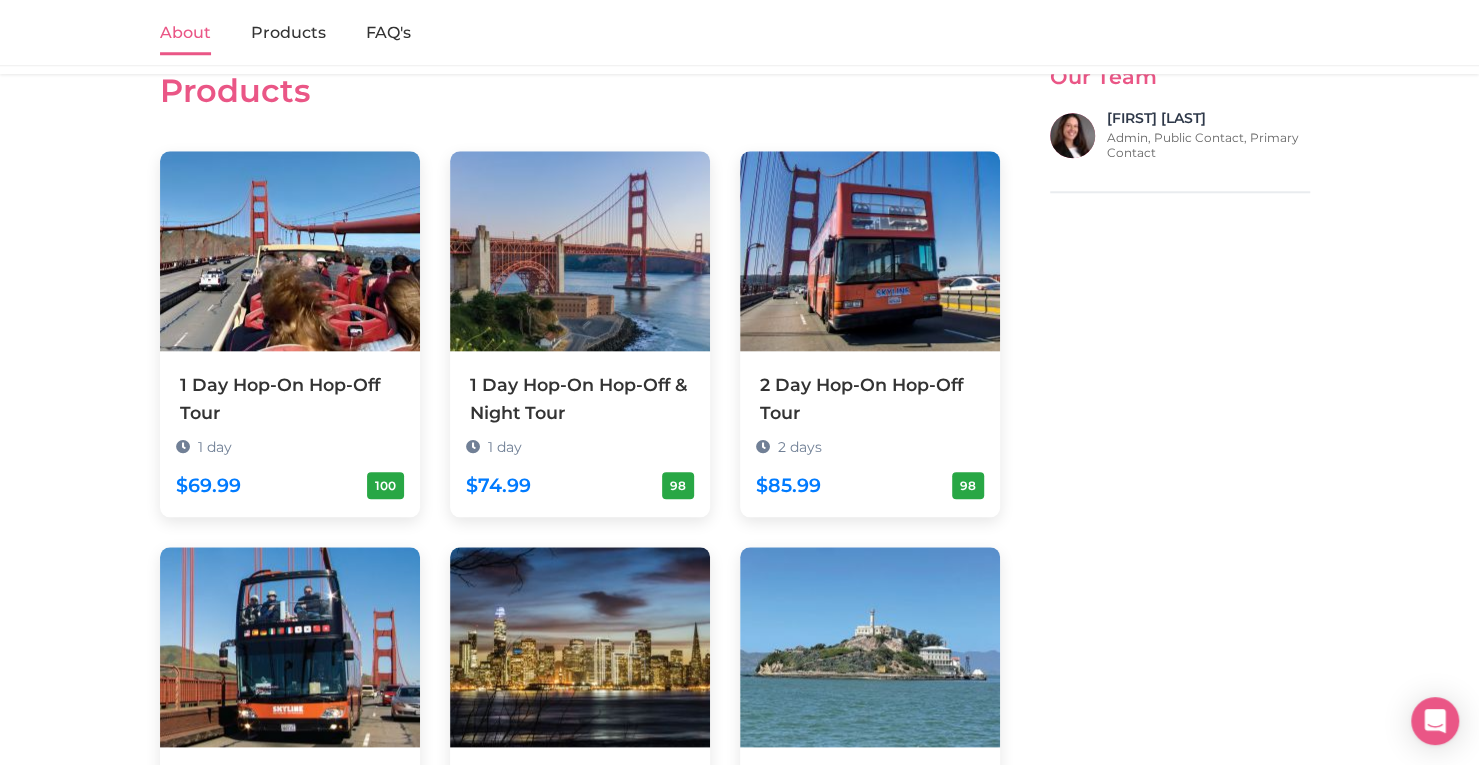 scroll, scrollTop: 1040, scrollLeft: 0, axis: vertical 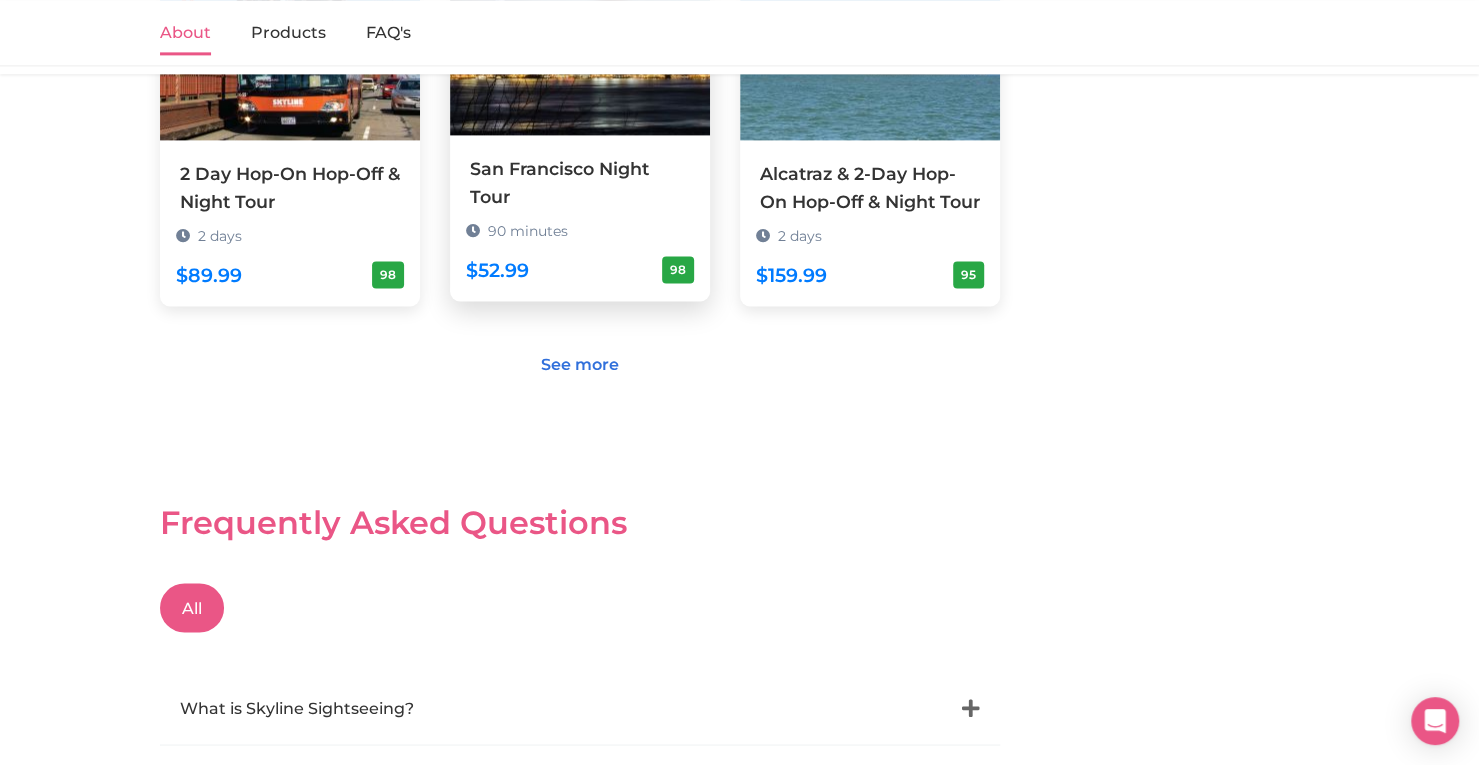 click at bounding box center [580, 35] 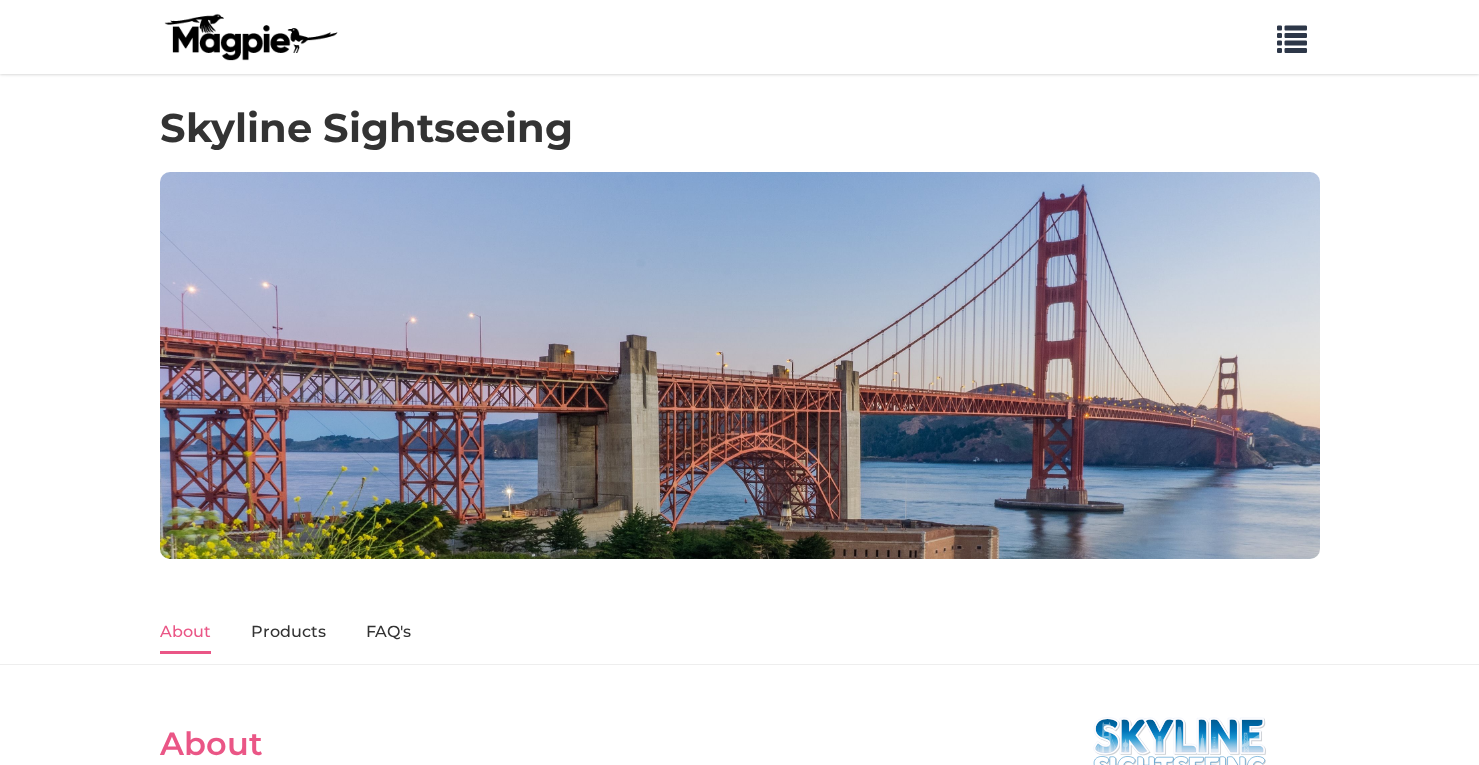 scroll, scrollTop: 0, scrollLeft: 0, axis: both 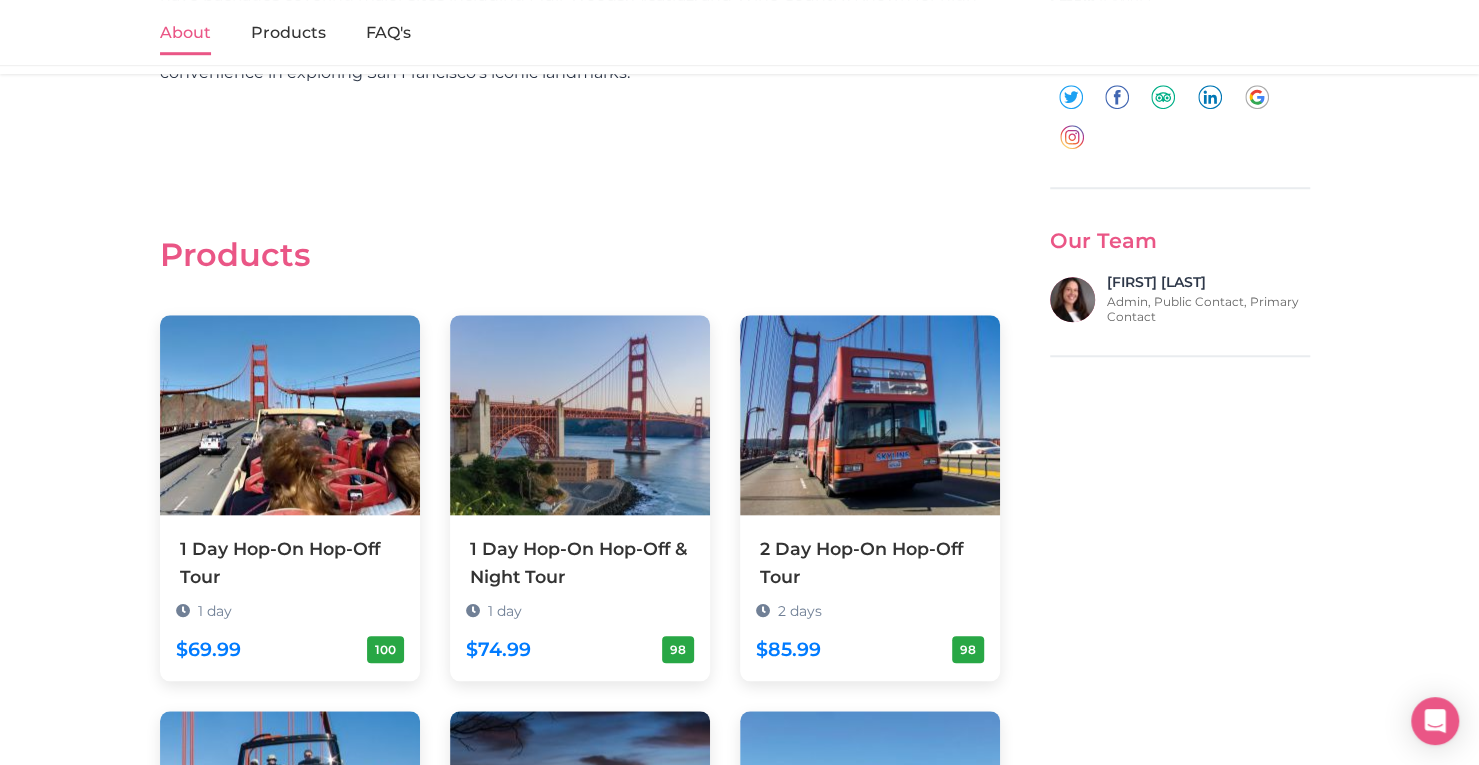 drag, startPoint x: 1415, startPoint y: 2, endPoint x: 830, endPoint y: 203, distance: 618.5677 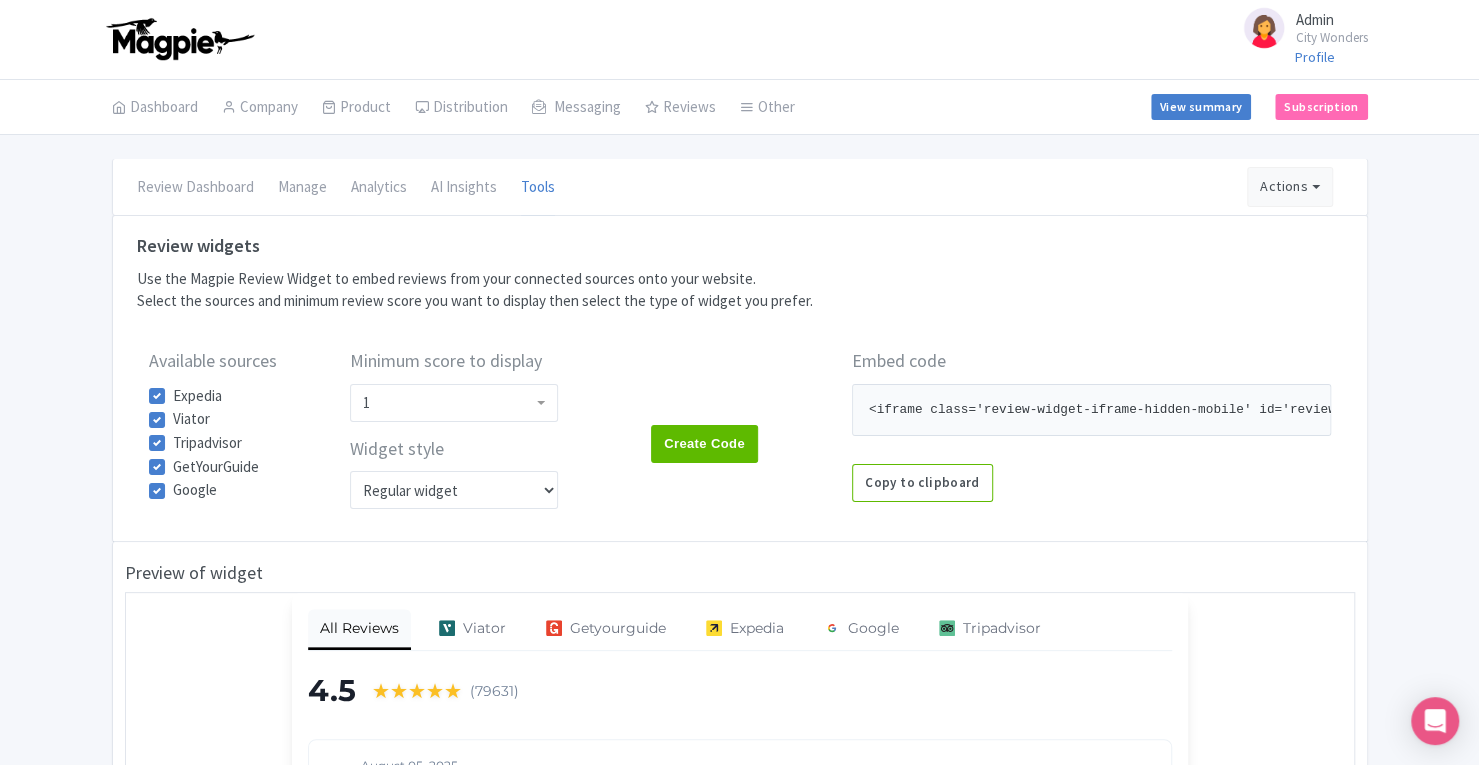scroll, scrollTop: 0, scrollLeft: 0, axis: both 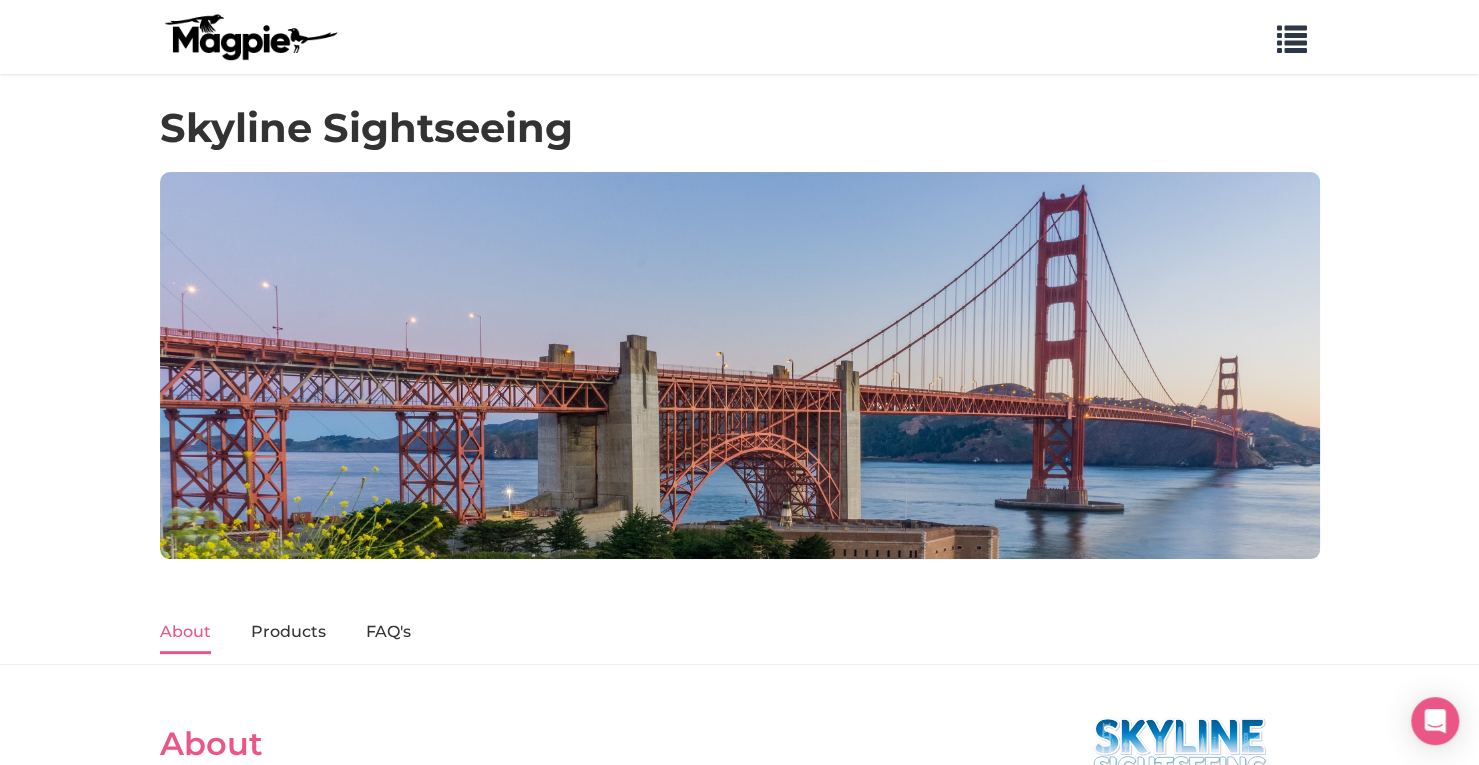 click on "Skyline Sightseeing" at bounding box center (740, 138) 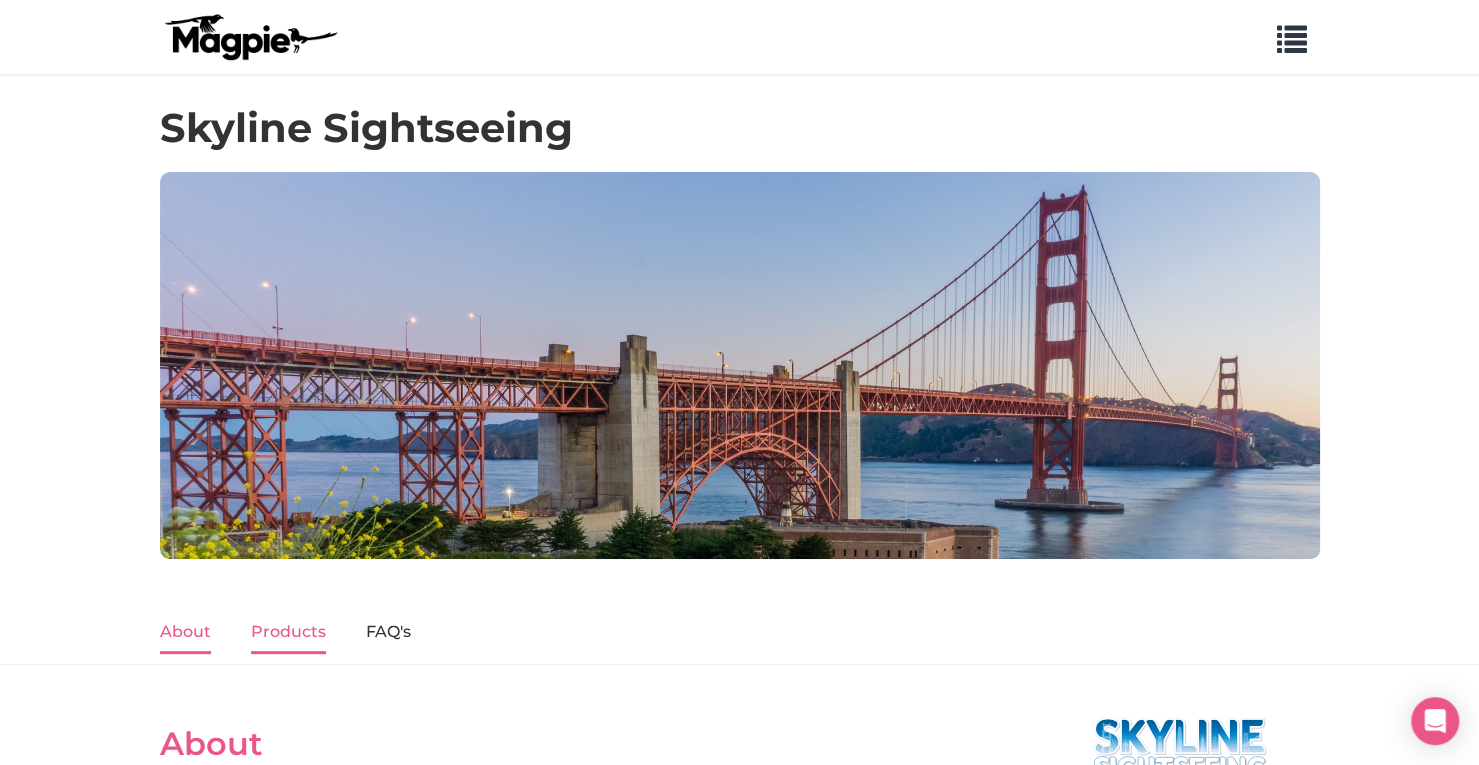 click on "Products" at bounding box center (288, 633) 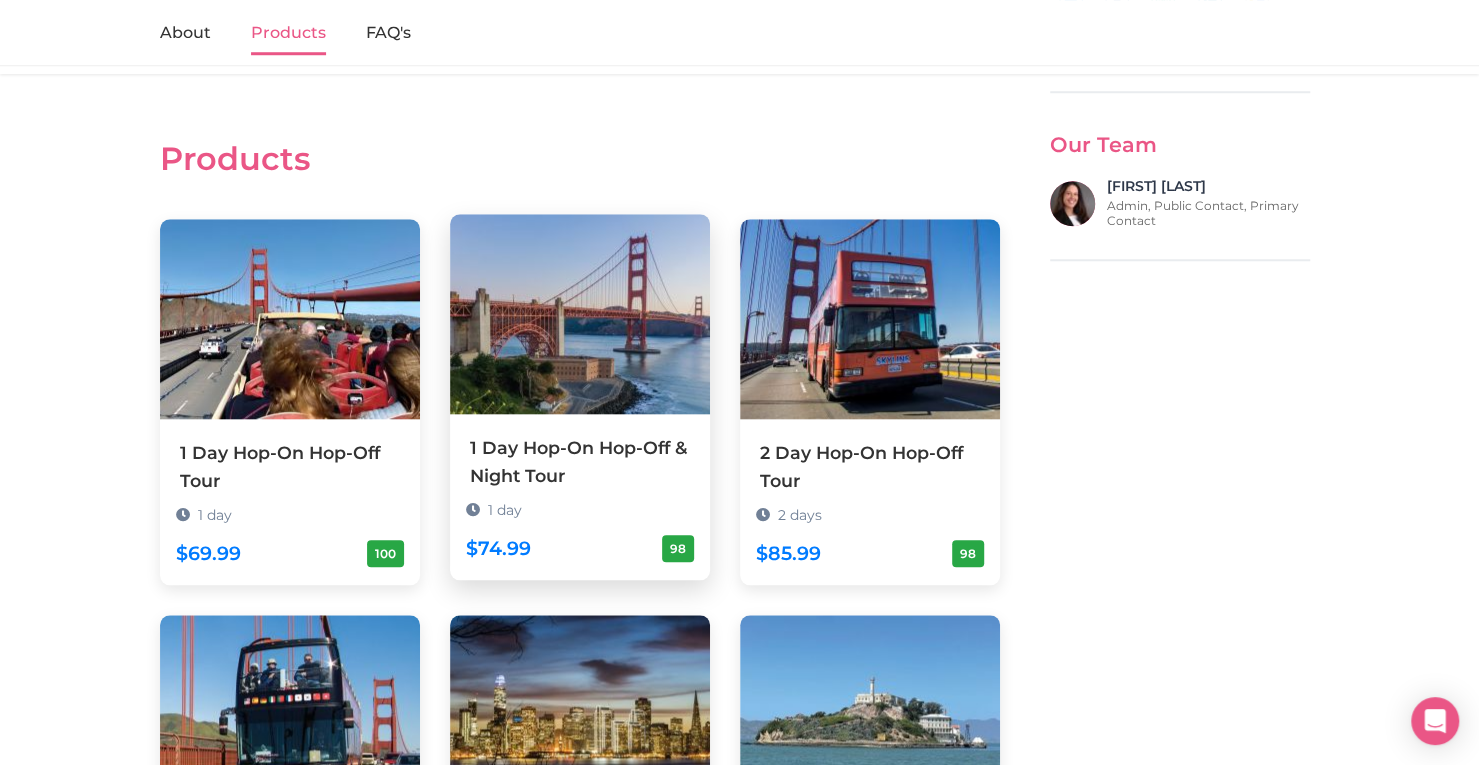 scroll, scrollTop: 978, scrollLeft: 0, axis: vertical 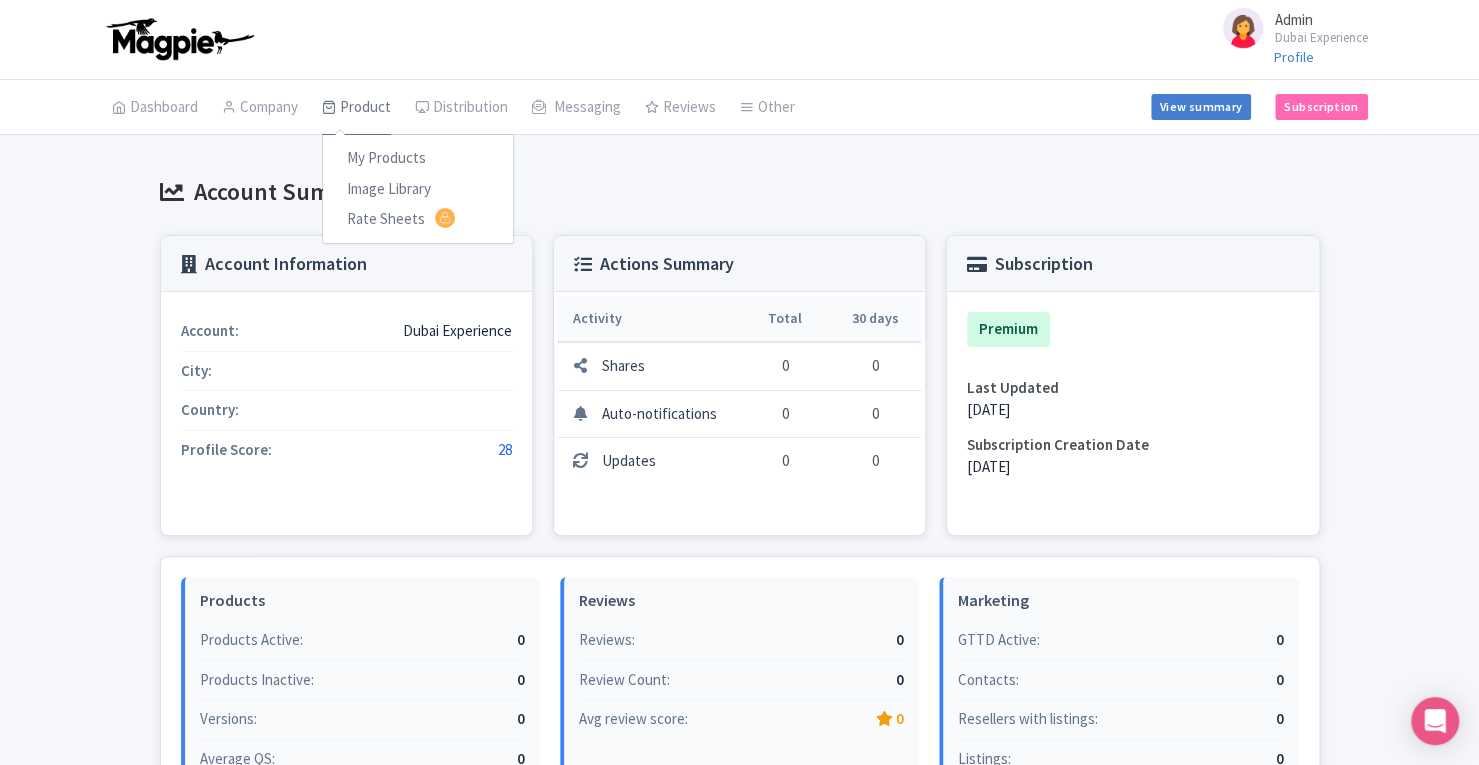 click on "Product" at bounding box center (356, 108) 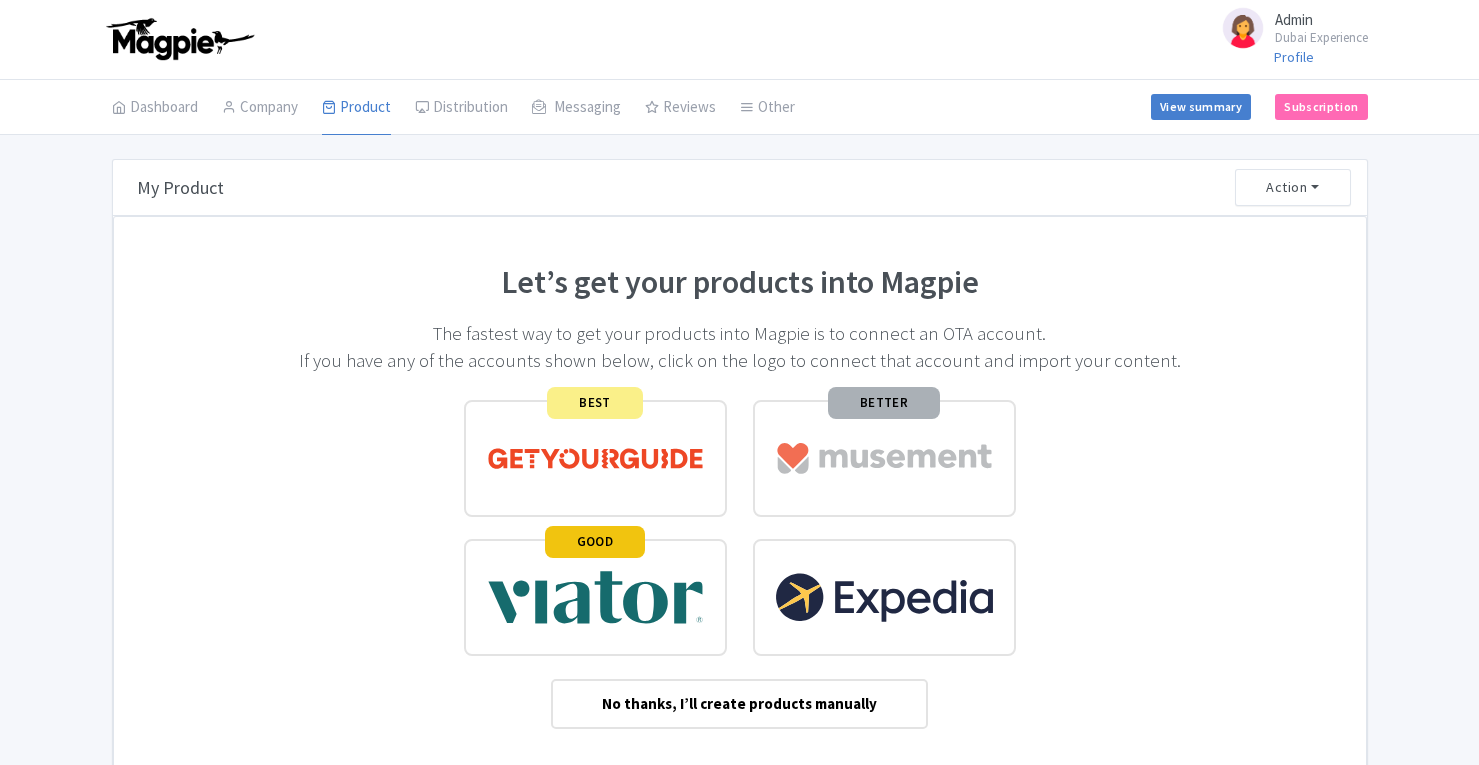 scroll, scrollTop: 0, scrollLeft: 0, axis: both 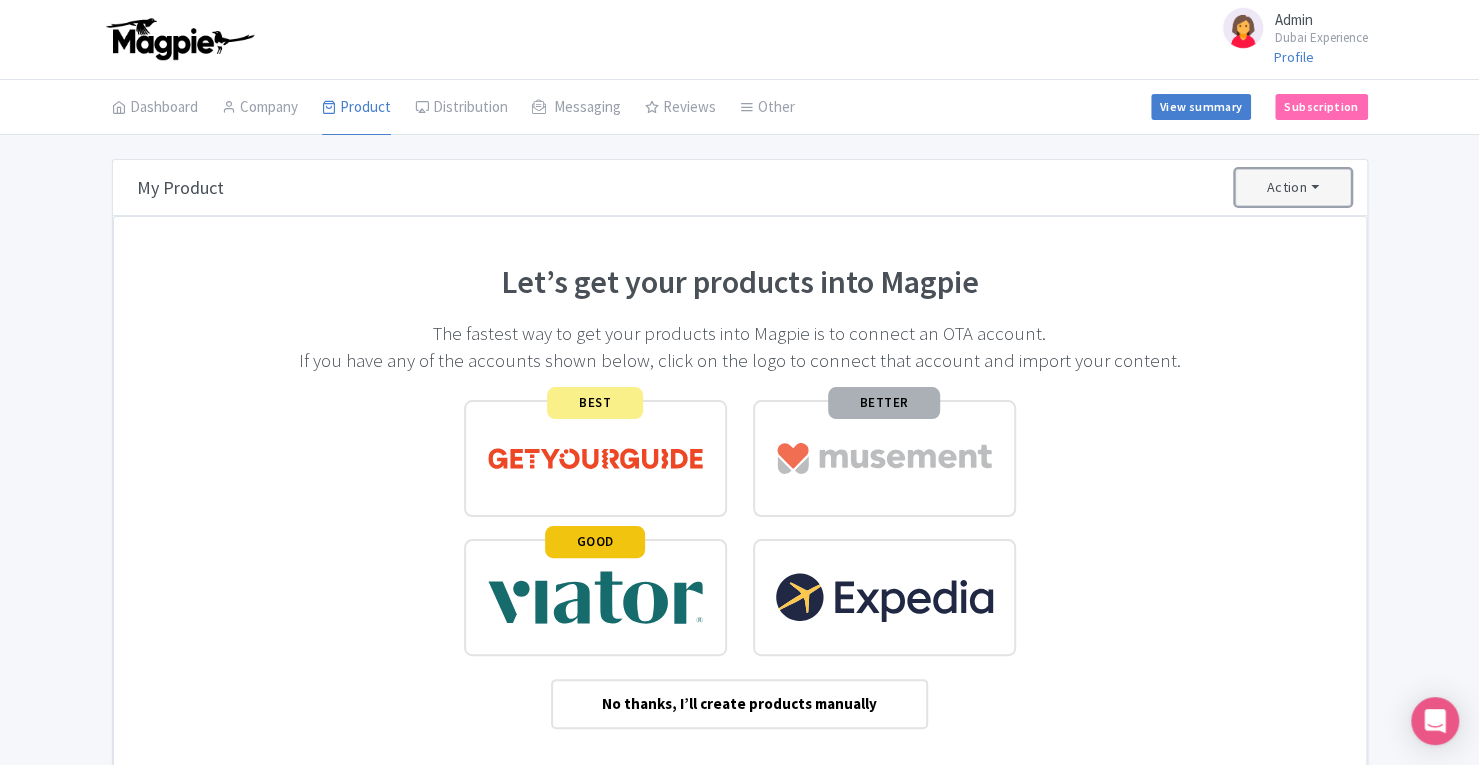 click on "Action" at bounding box center [1293, 187] 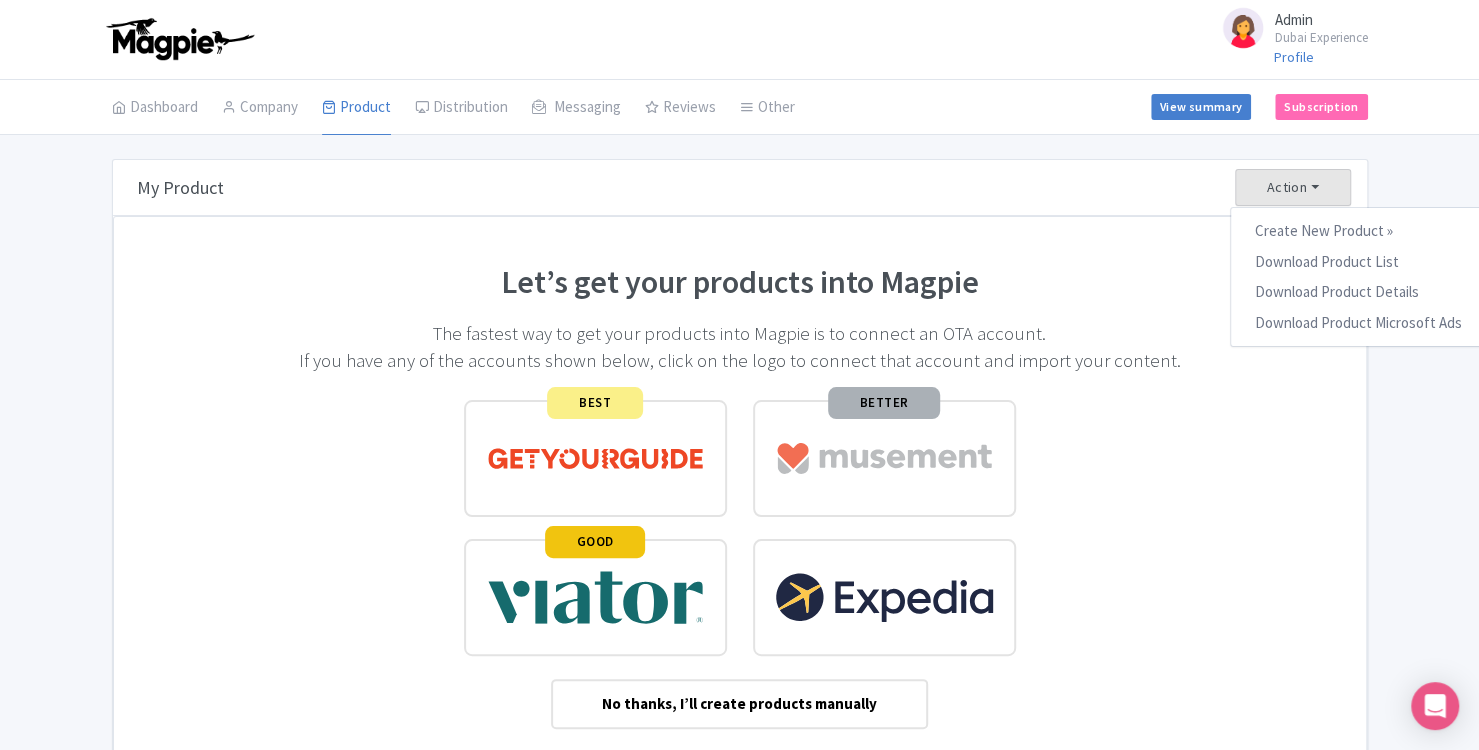 click on "Admin
Dubai Experience
Profile
Users
Settings
Sign out
Dashboard
Company
SST Collector
Product
My Products
Image Library
Rate Sheets
Distribution
Manage Resellers
Manage Contacts
Product Listings
Listings Optimizer
Affiliate
Promotions
Messaging
Outbox
New Announcement
Manage Message Templates
Reviews
Review Dashboard
Manage
Analytics
AI Insights
Tools
Other
Help Documents
Connections
View All Magpie Products
Magpie Pricing
Set-up
View summary
Subscription
Enterprise Information
Email
Contact Support
Upgrade
Premium
Up to 10 Products
$69
Premium Plus
Up to 50 Products
$119
Enterprise
Request a quote
Bulk Actions
Add to Collection
Collections" at bounding box center [739, 409] 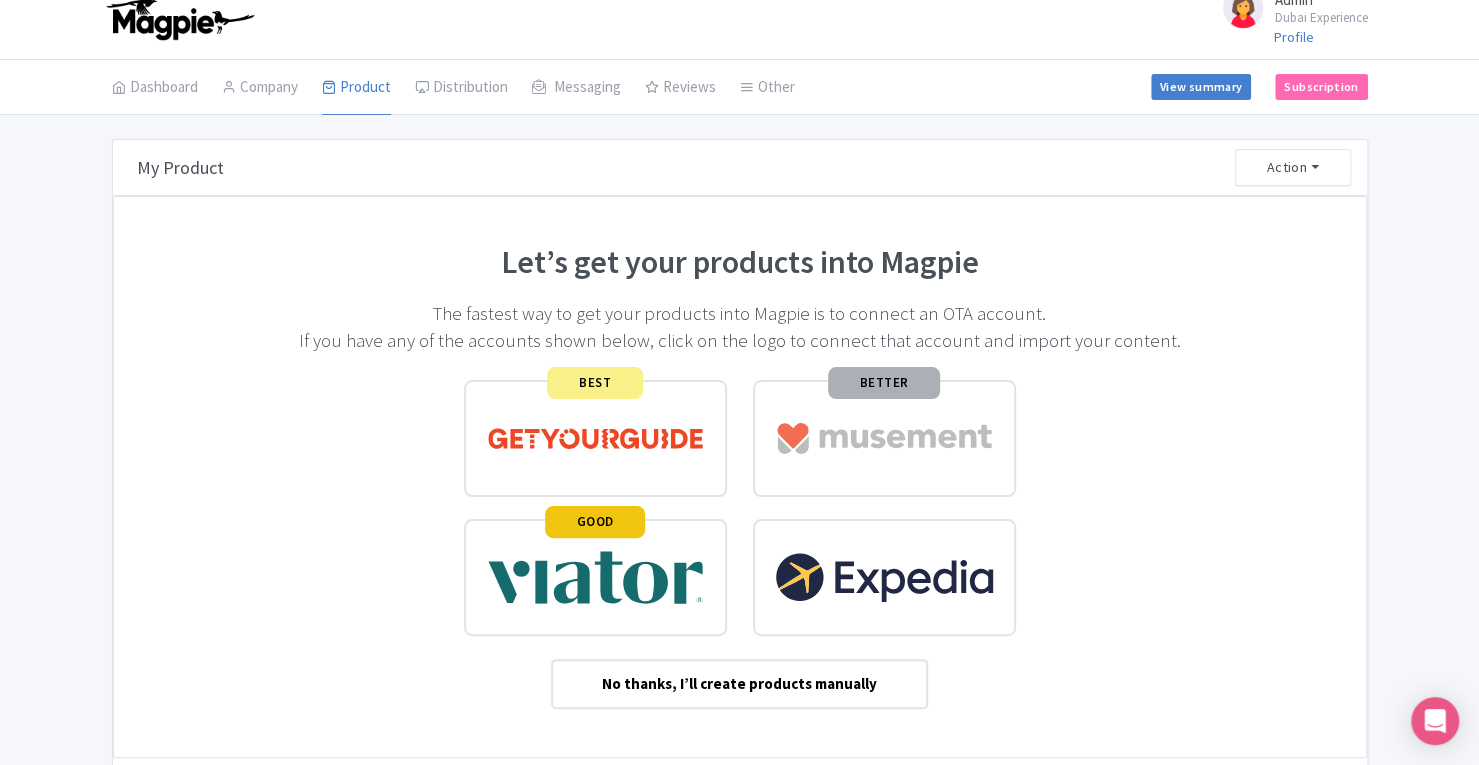 scroll, scrollTop: 22, scrollLeft: 0, axis: vertical 